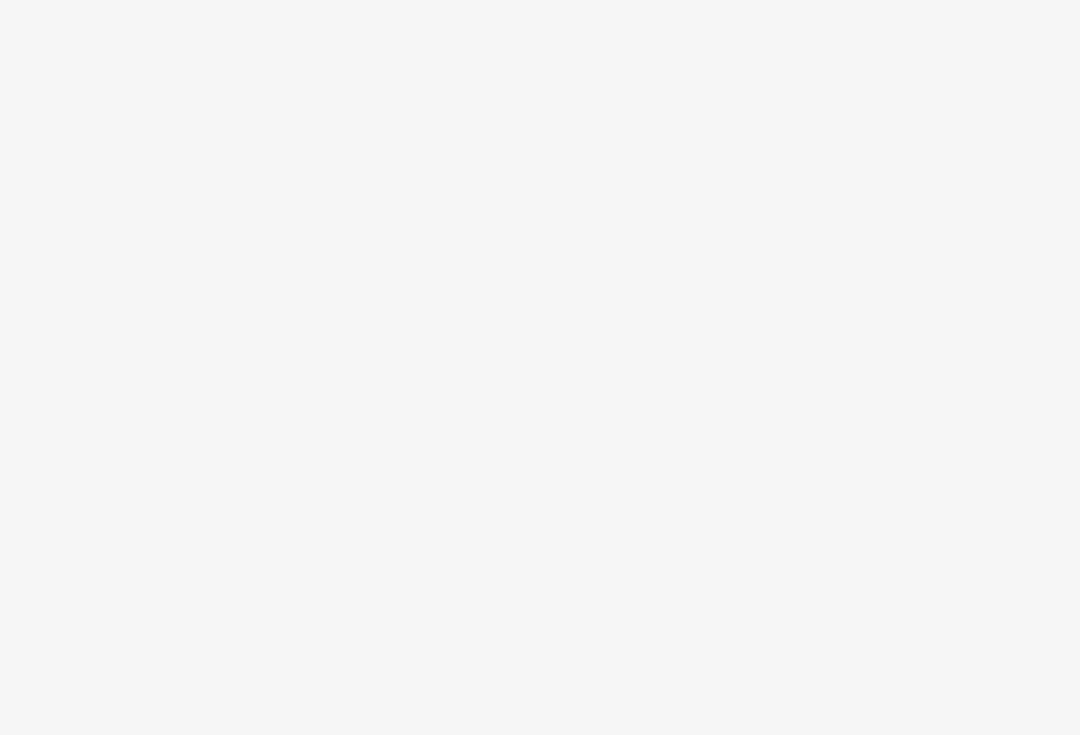 scroll, scrollTop: 0, scrollLeft: 0, axis: both 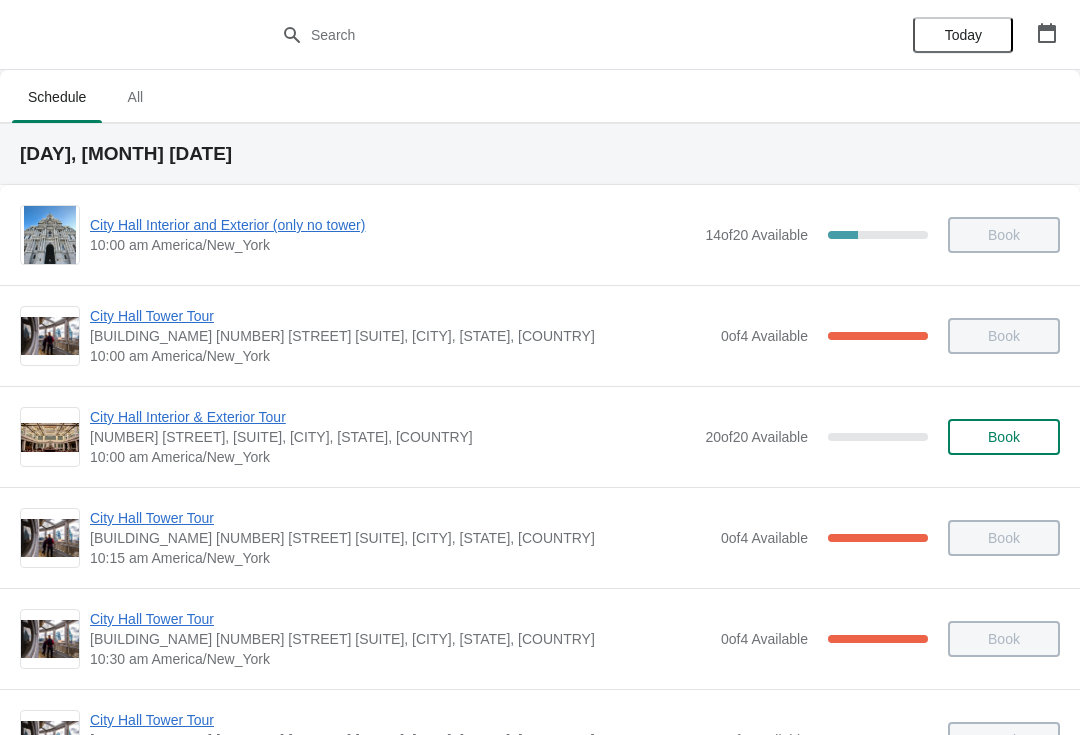 click at bounding box center (1047, 33) 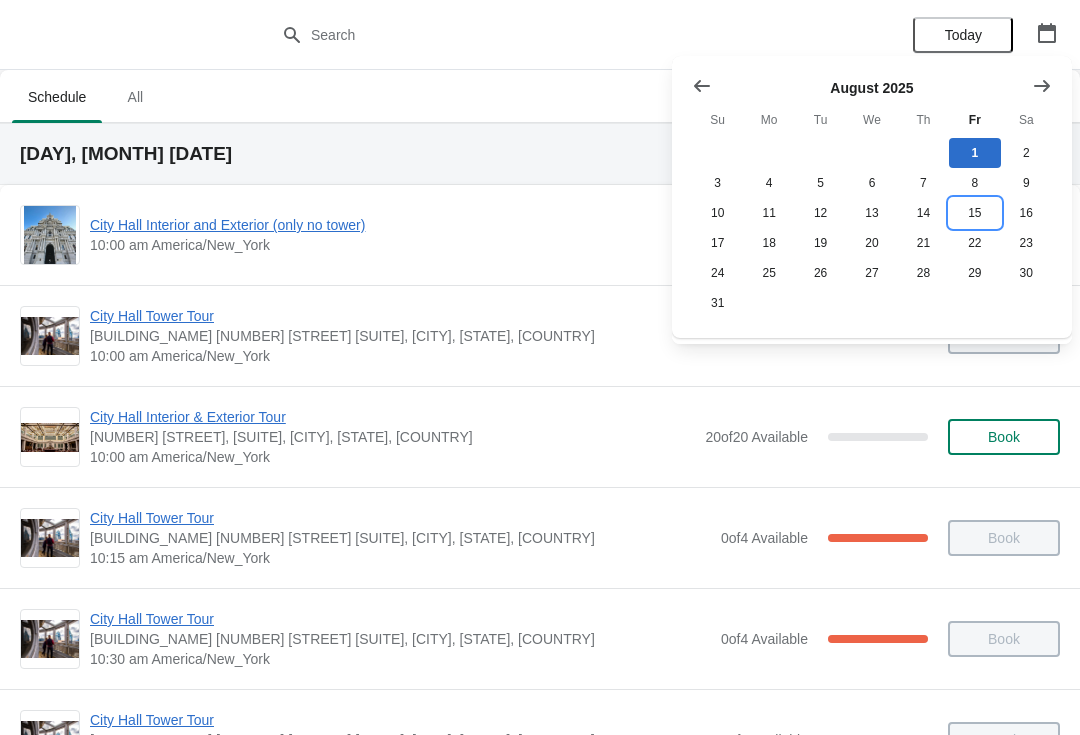 click on "15" at bounding box center [974, 213] 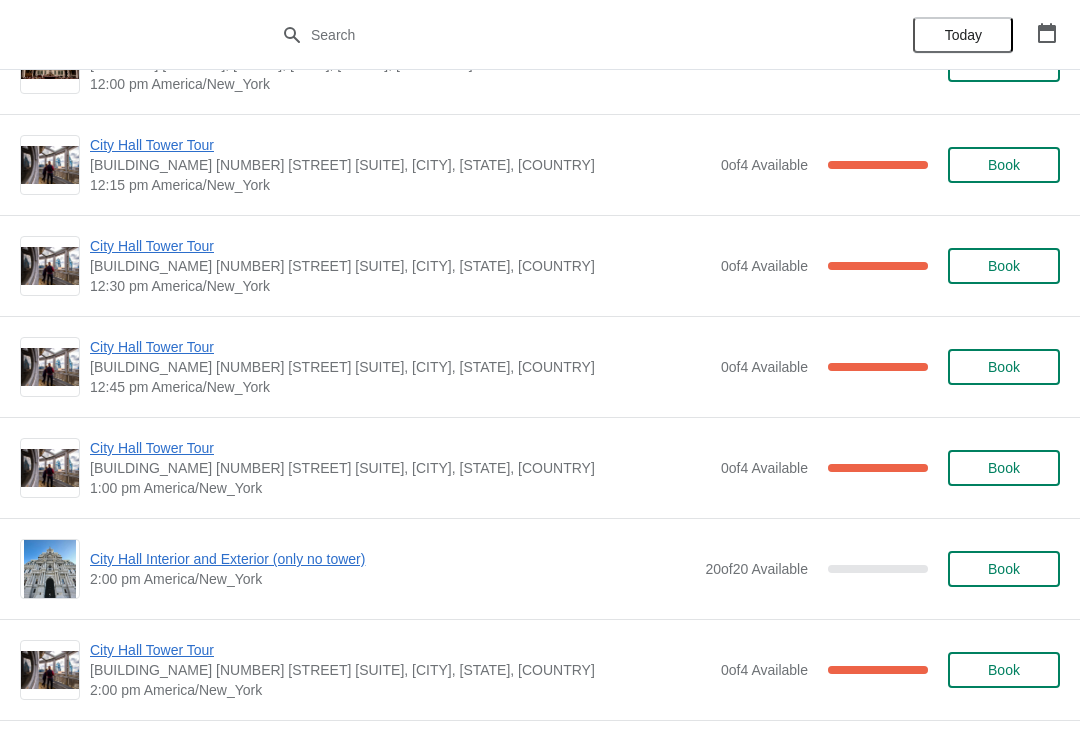scroll, scrollTop: 1182, scrollLeft: 0, axis: vertical 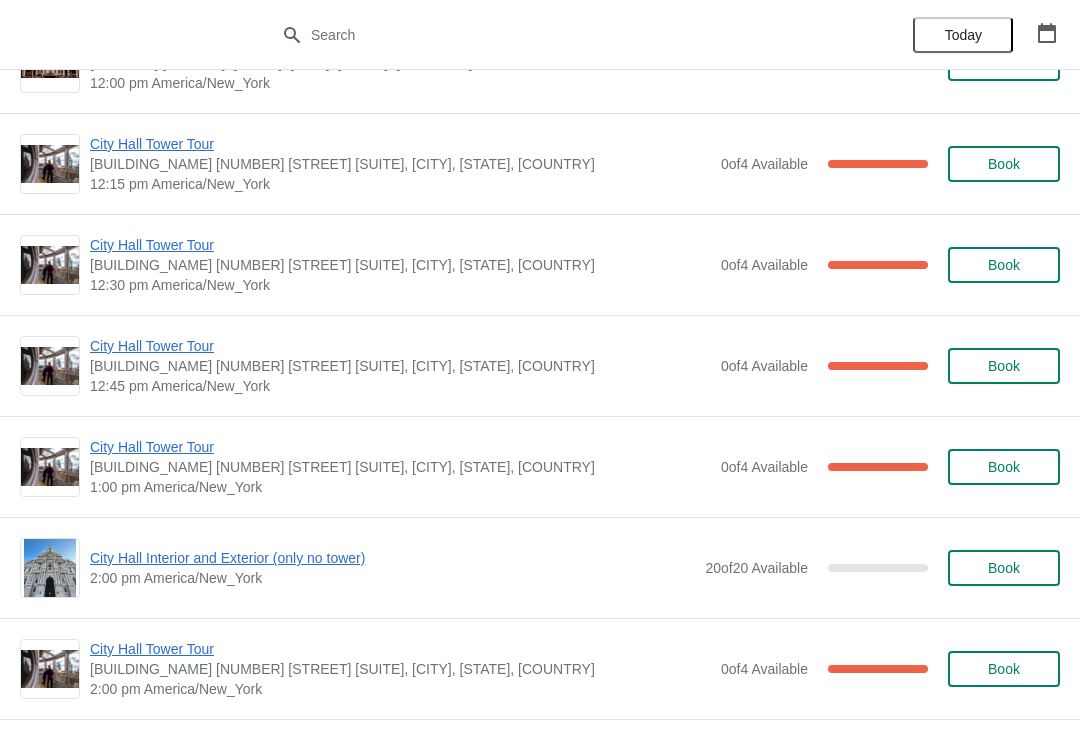 click on "City Hall Interior and Exterior (only no tower)" at bounding box center [392, 558] 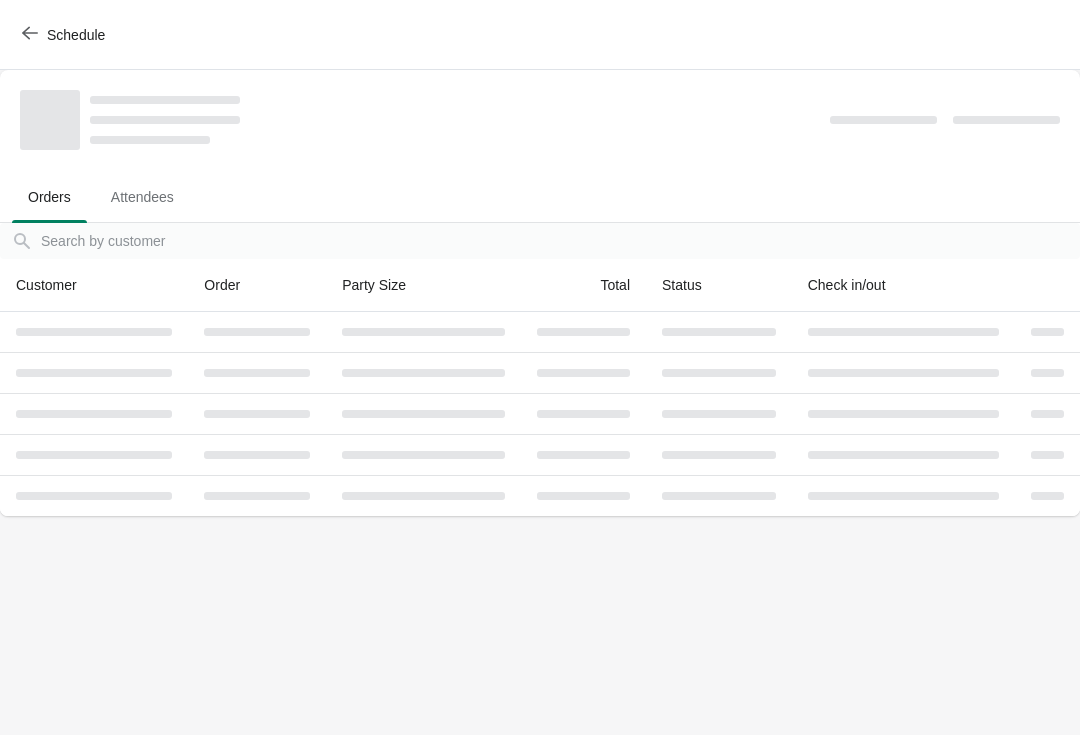 scroll, scrollTop: 0, scrollLeft: 0, axis: both 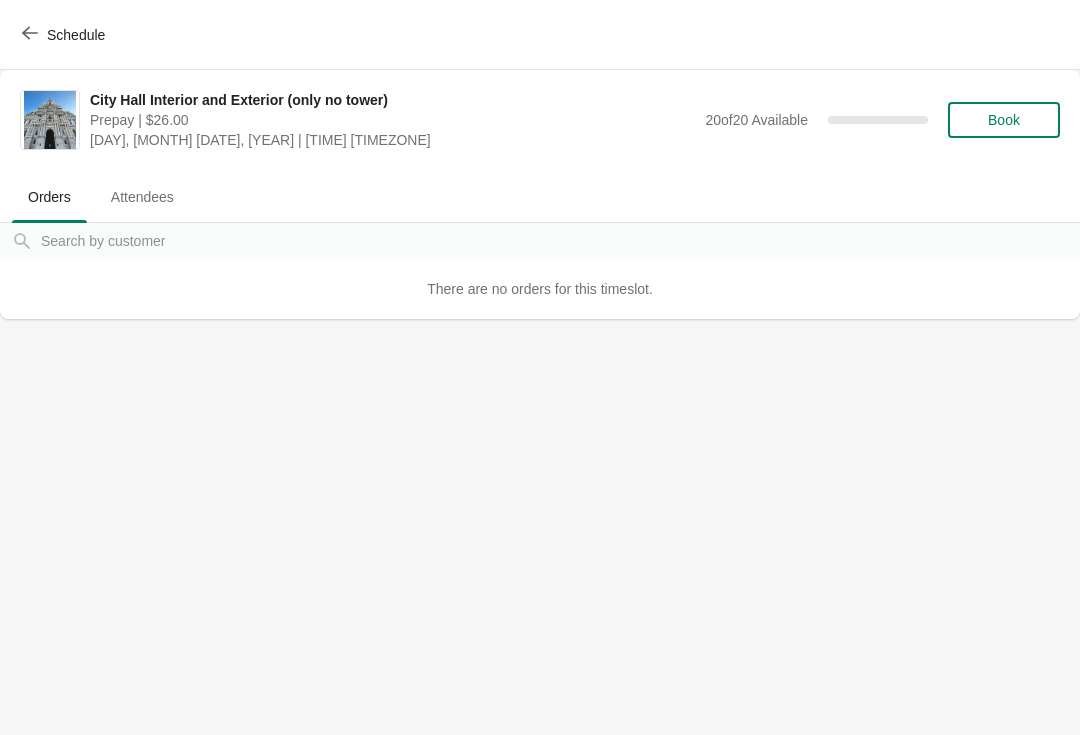 click on "Book" at bounding box center (1004, 120) 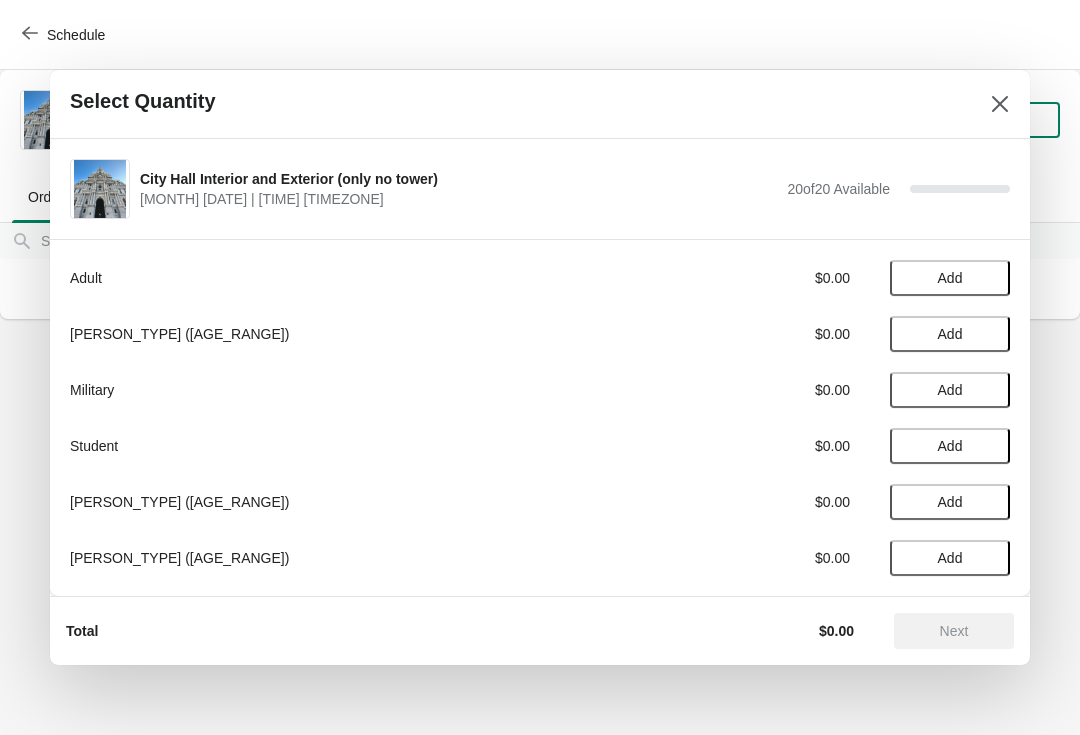 click on "Add" at bounding box center (950, 446) 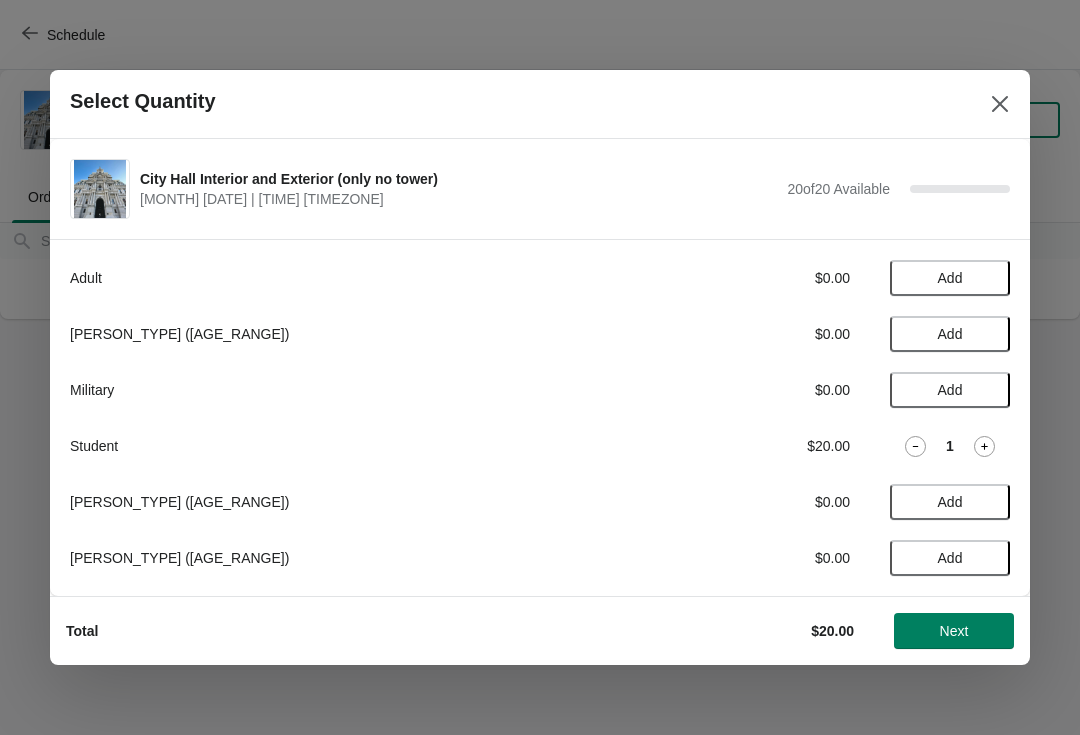 click 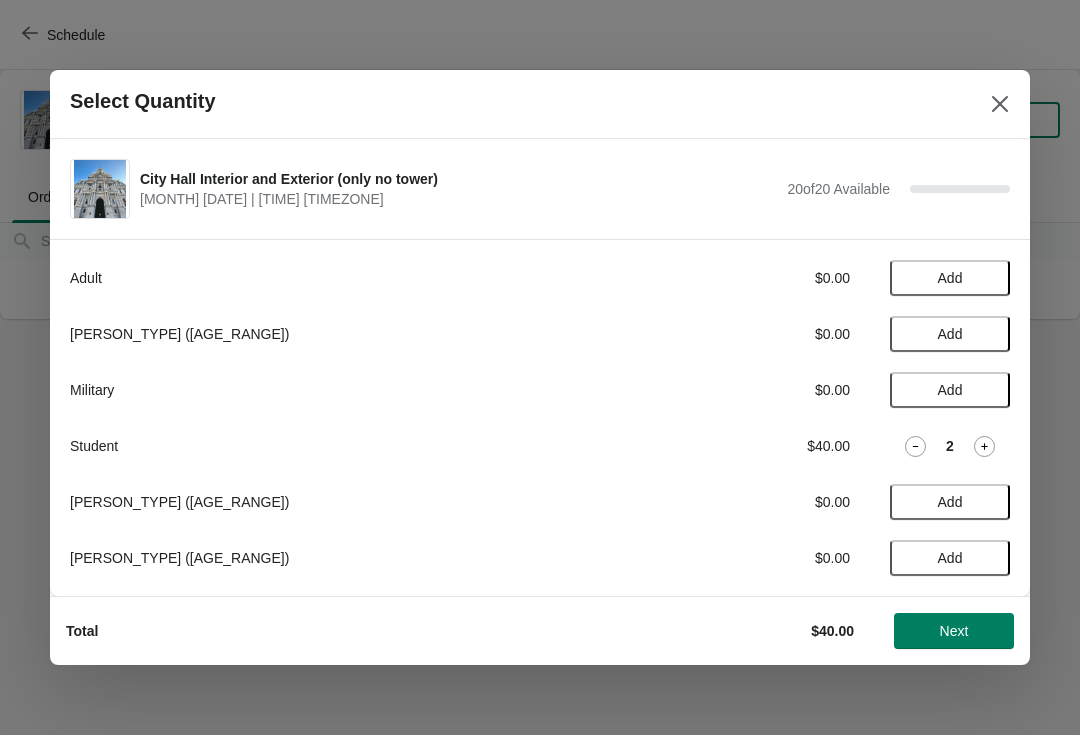 click 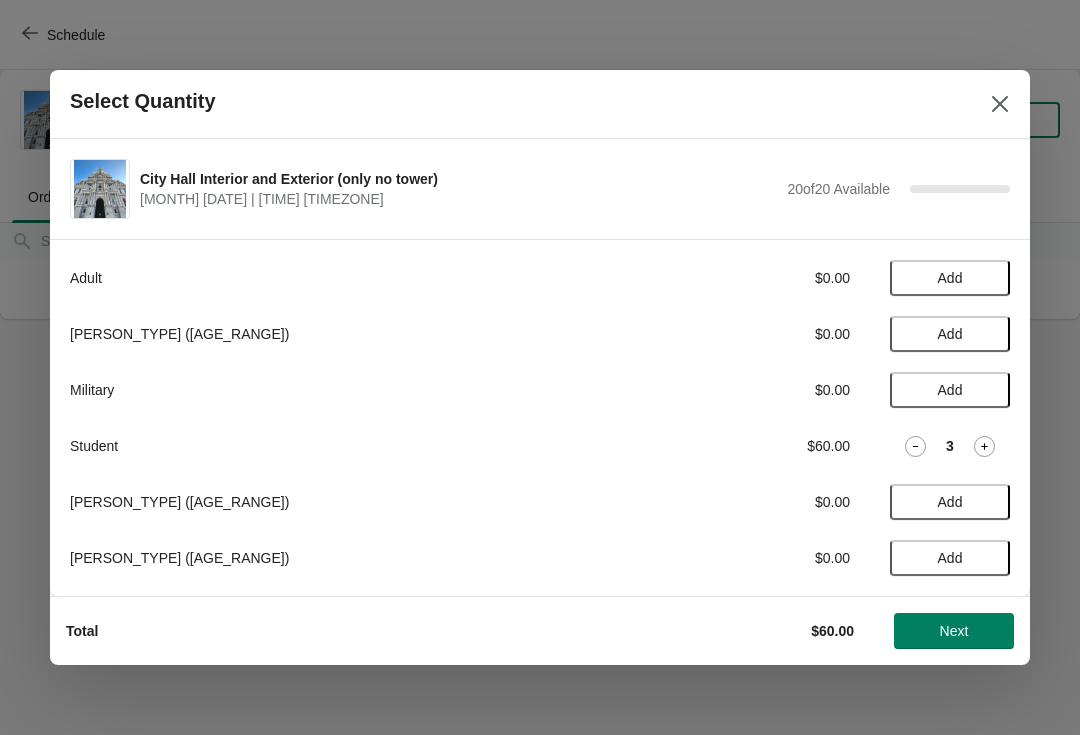 click 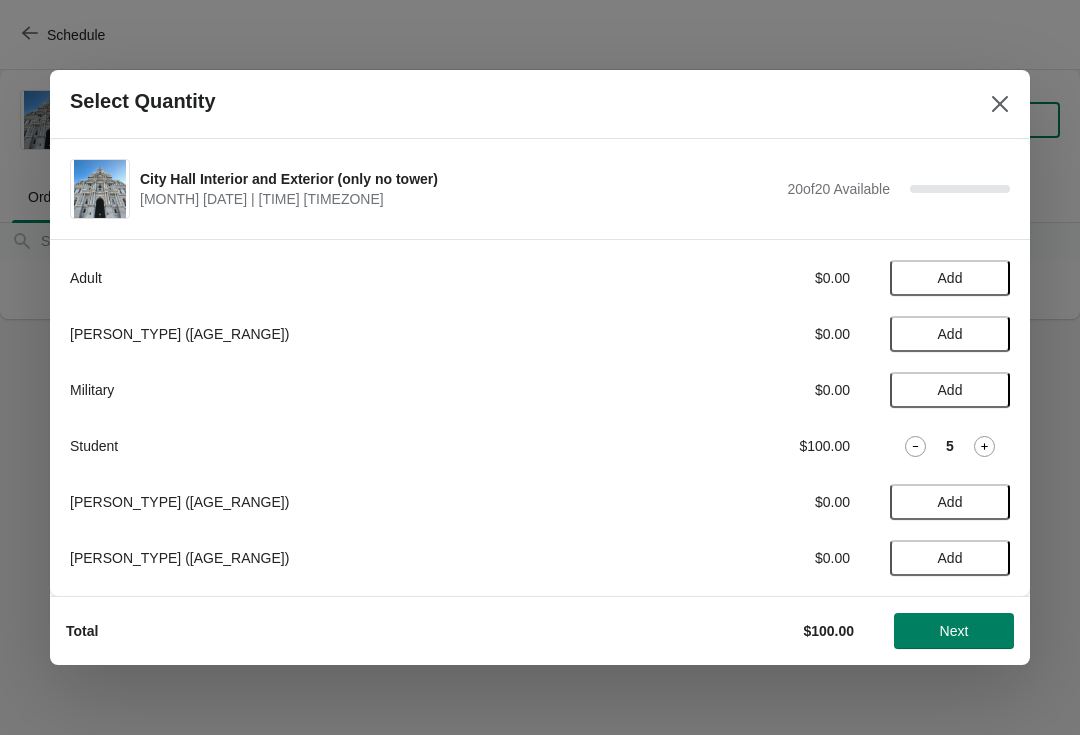 click 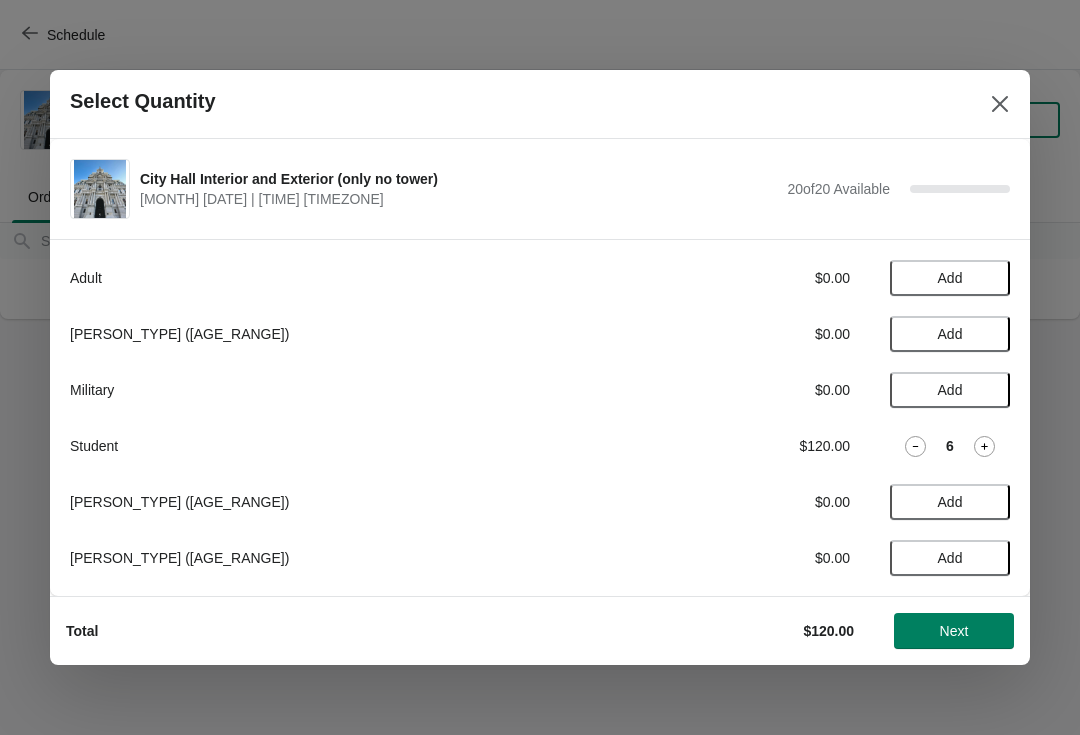 click 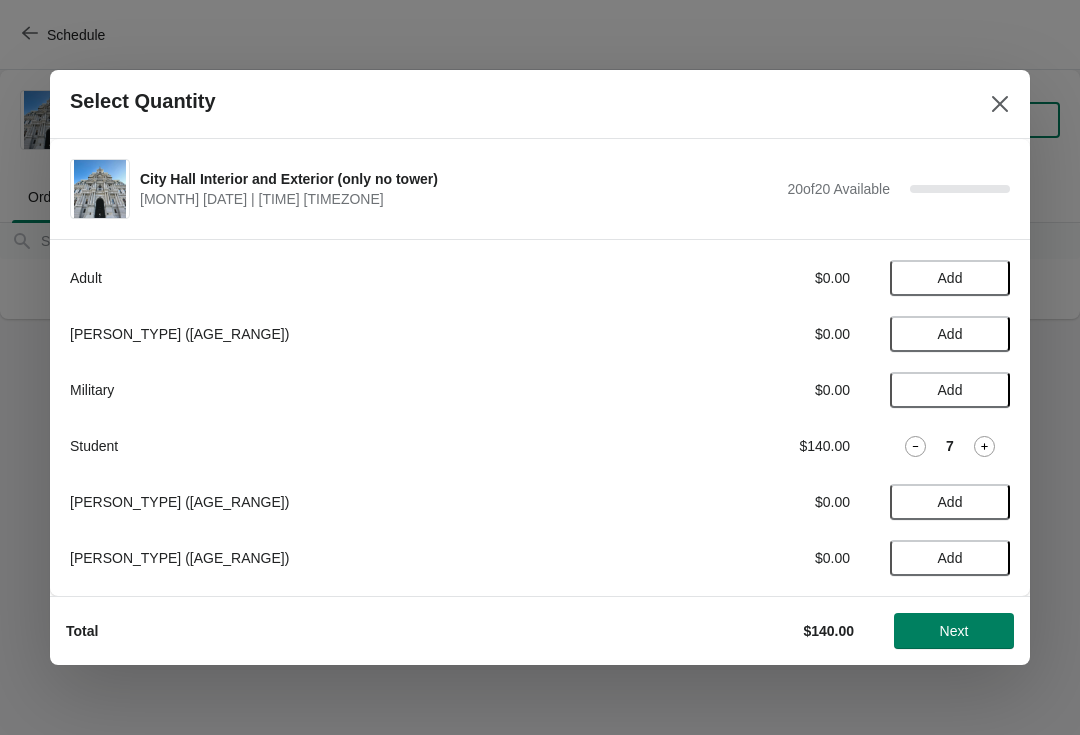 click 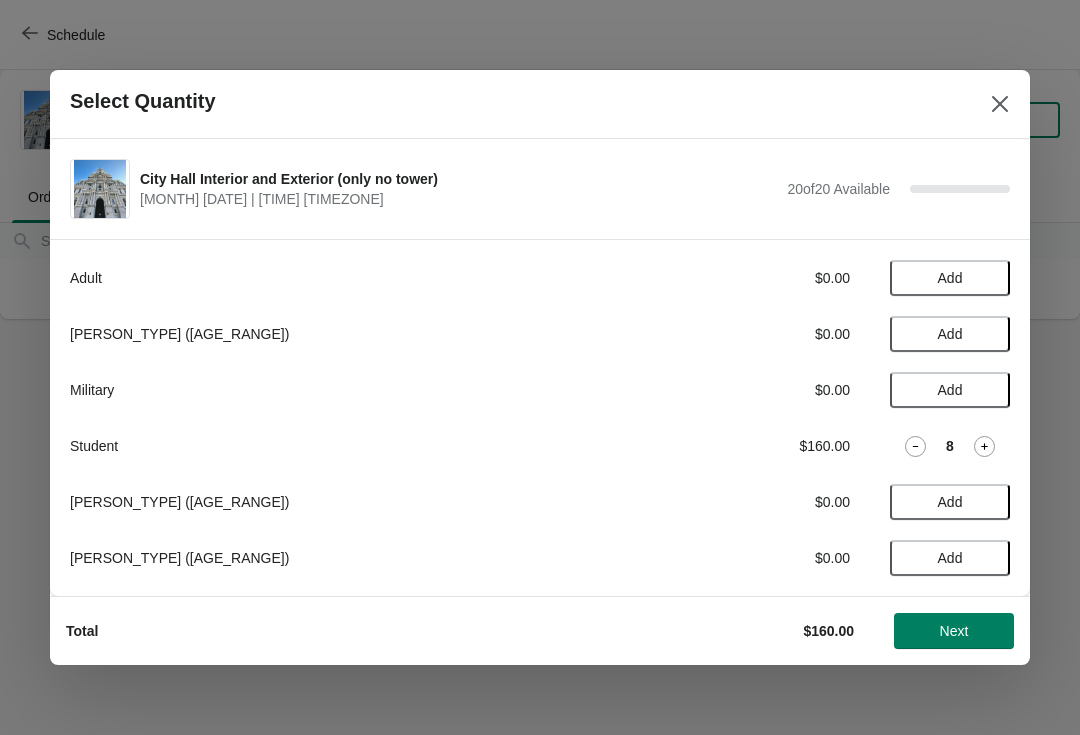 click 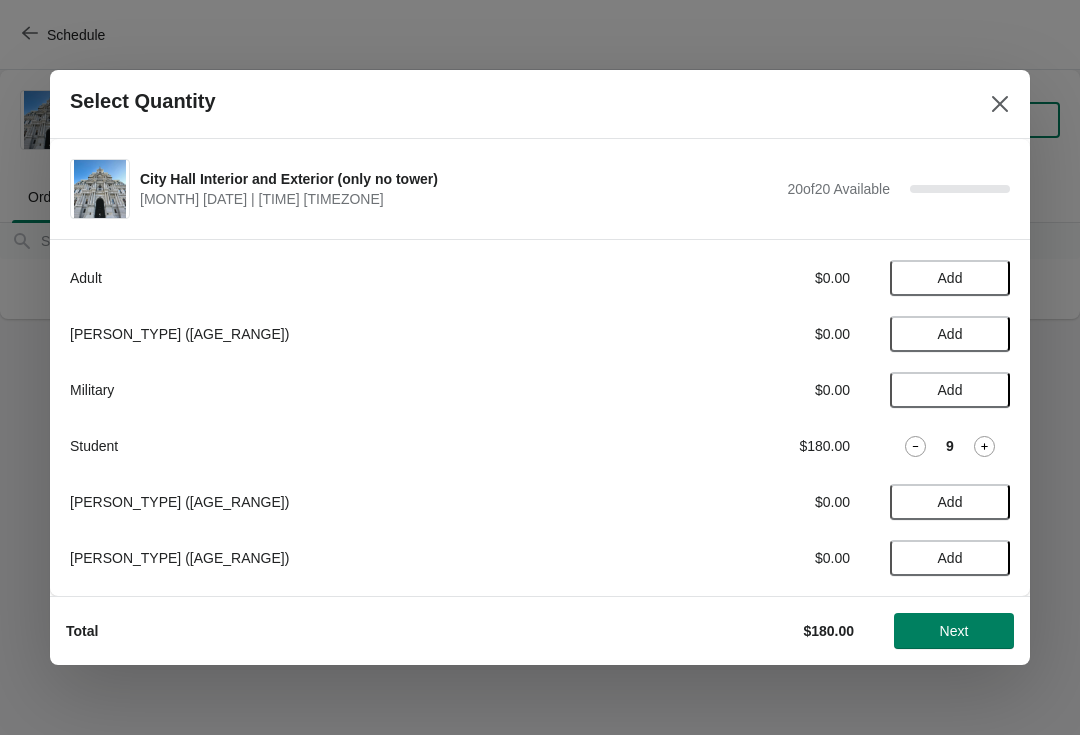 click 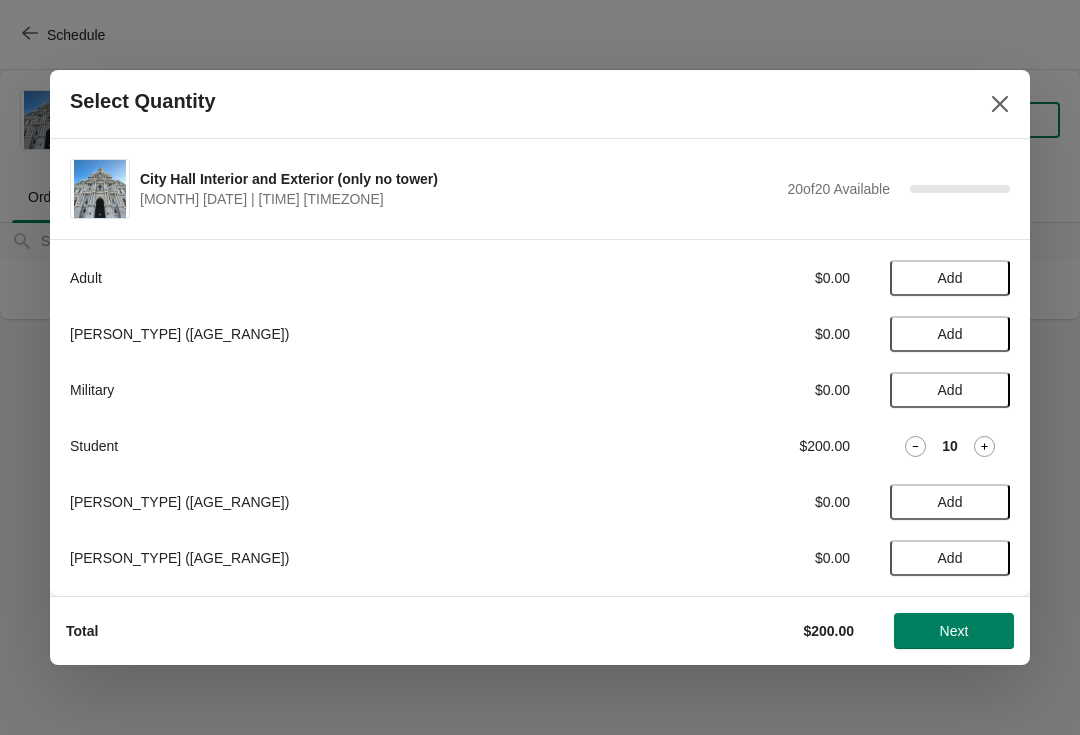 click 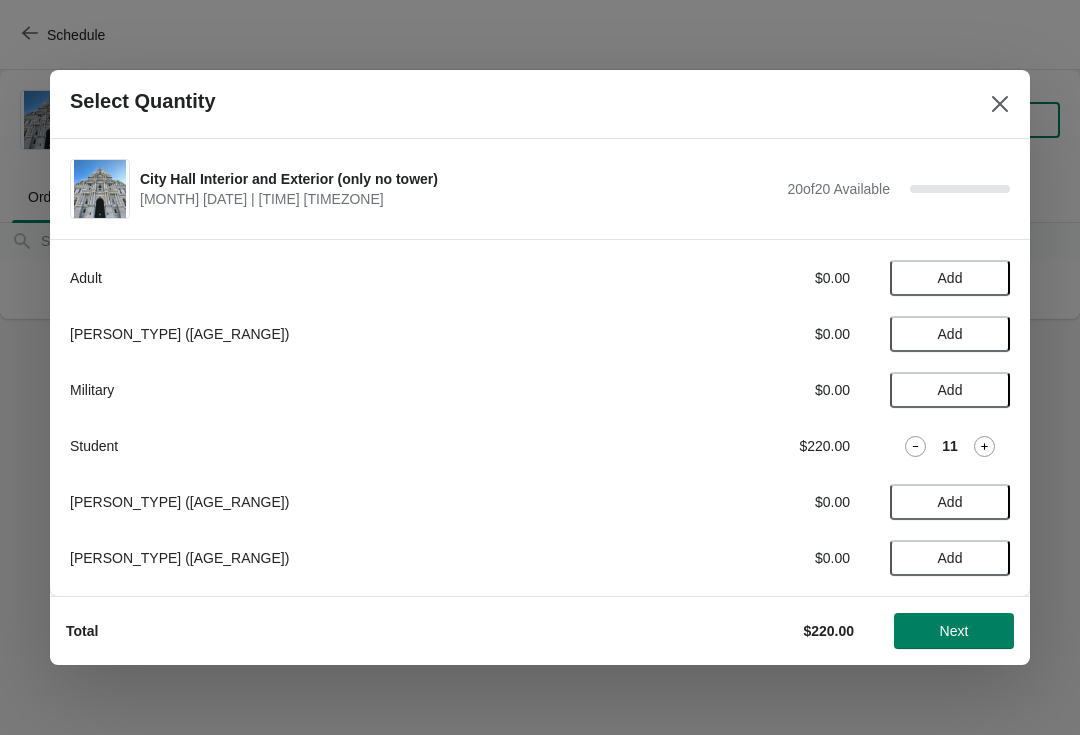 click 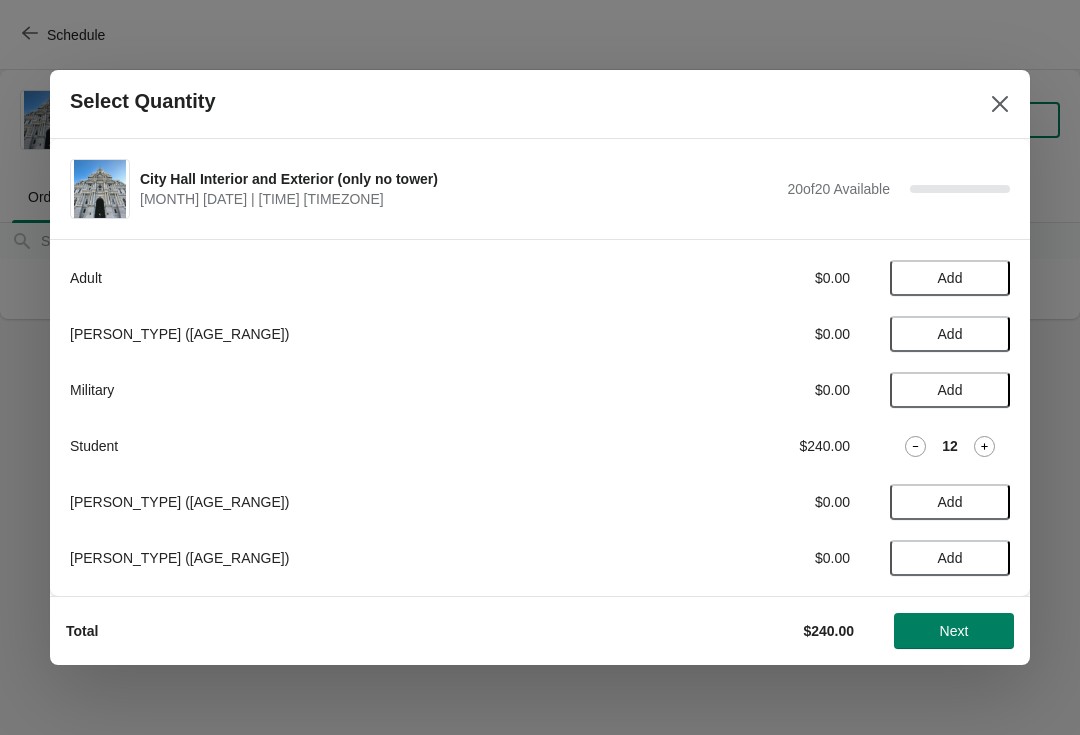 click 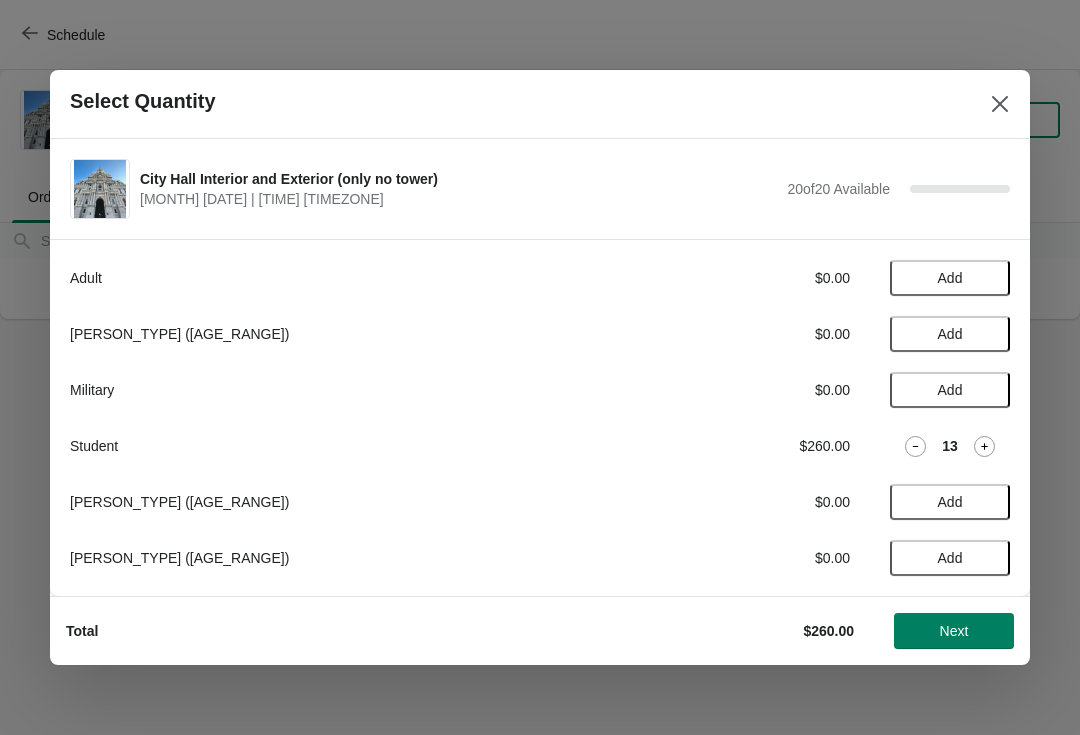 click 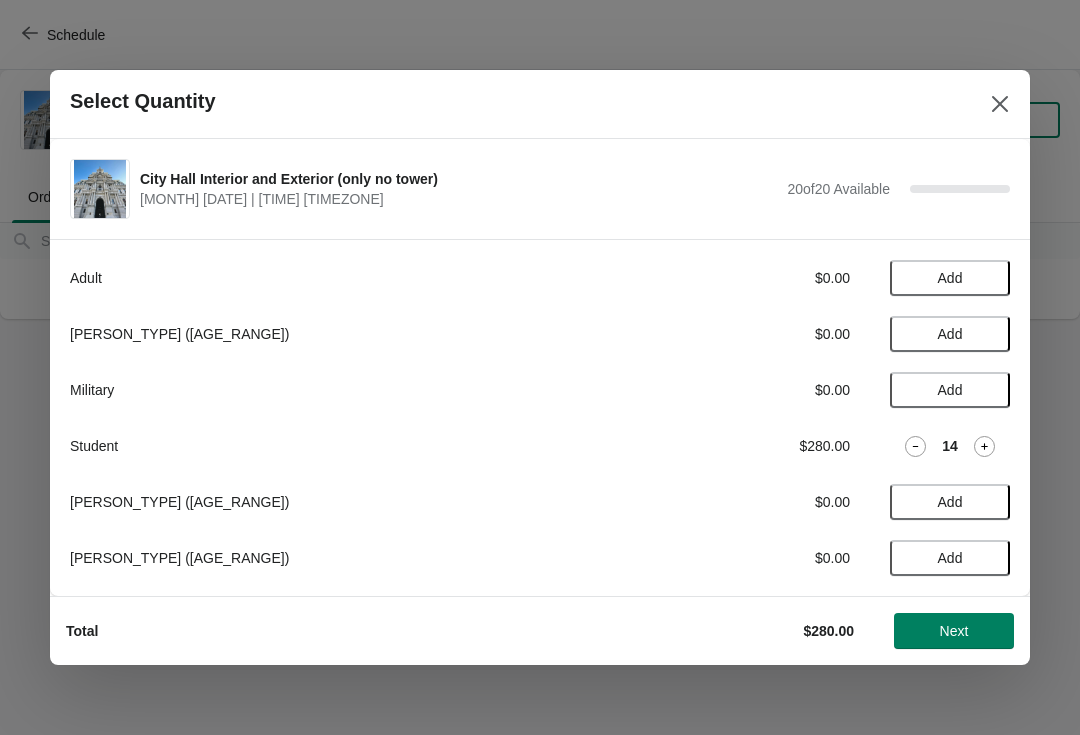 click 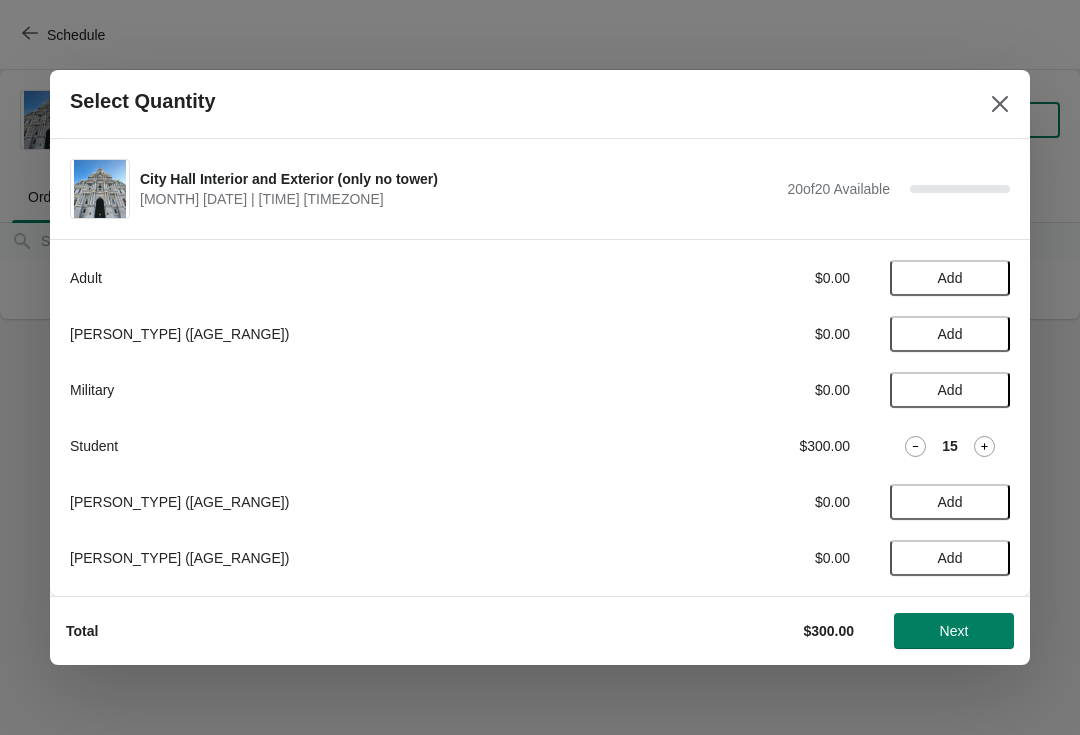 click 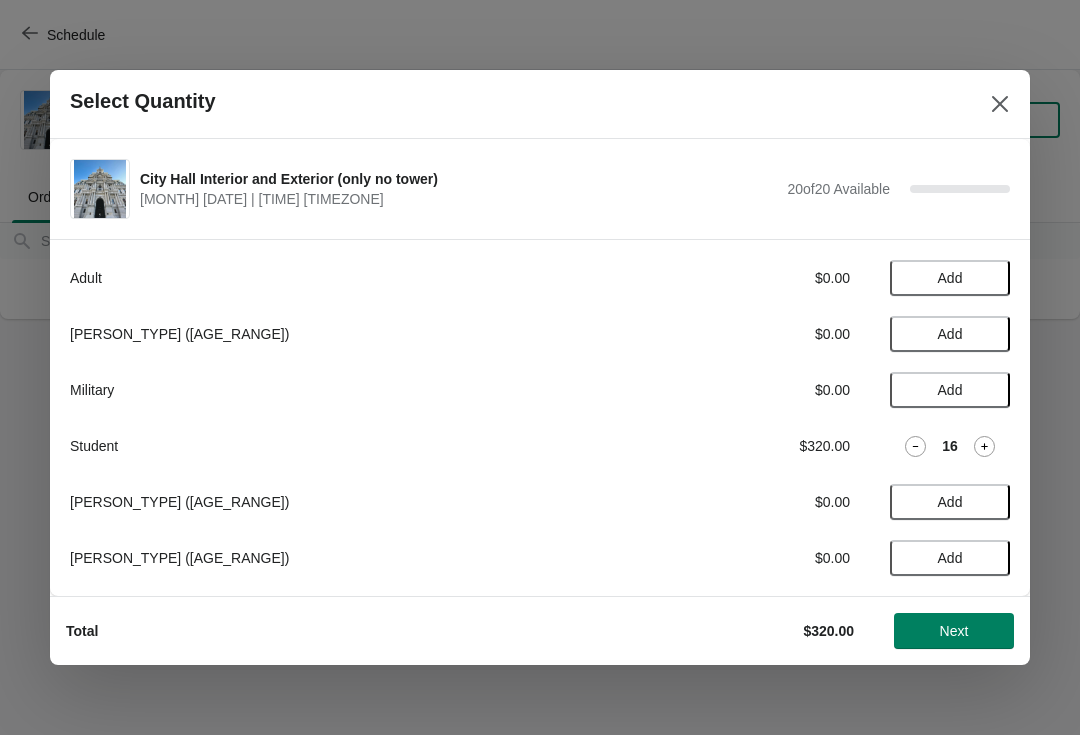 click 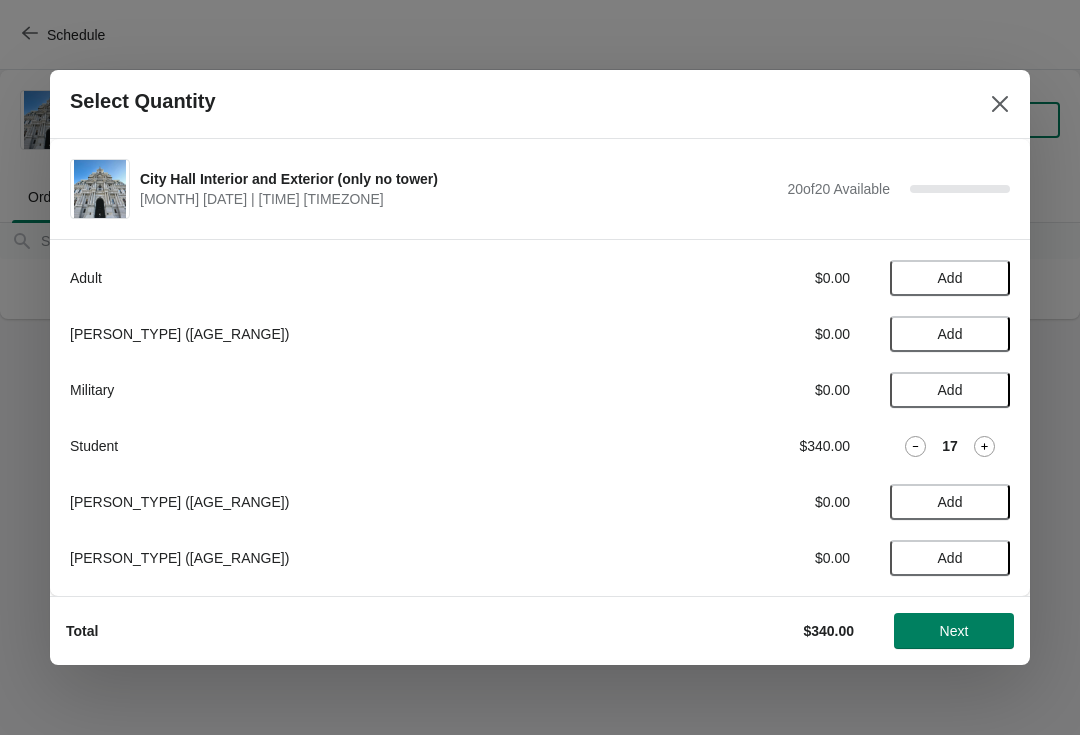 click 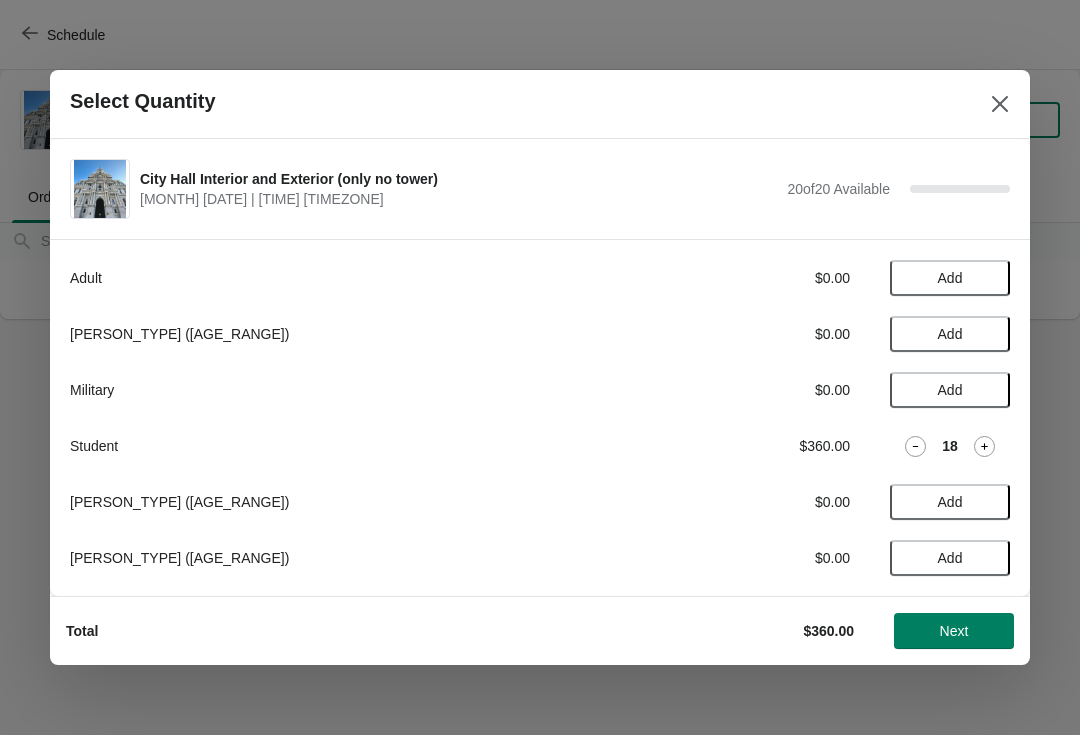 click 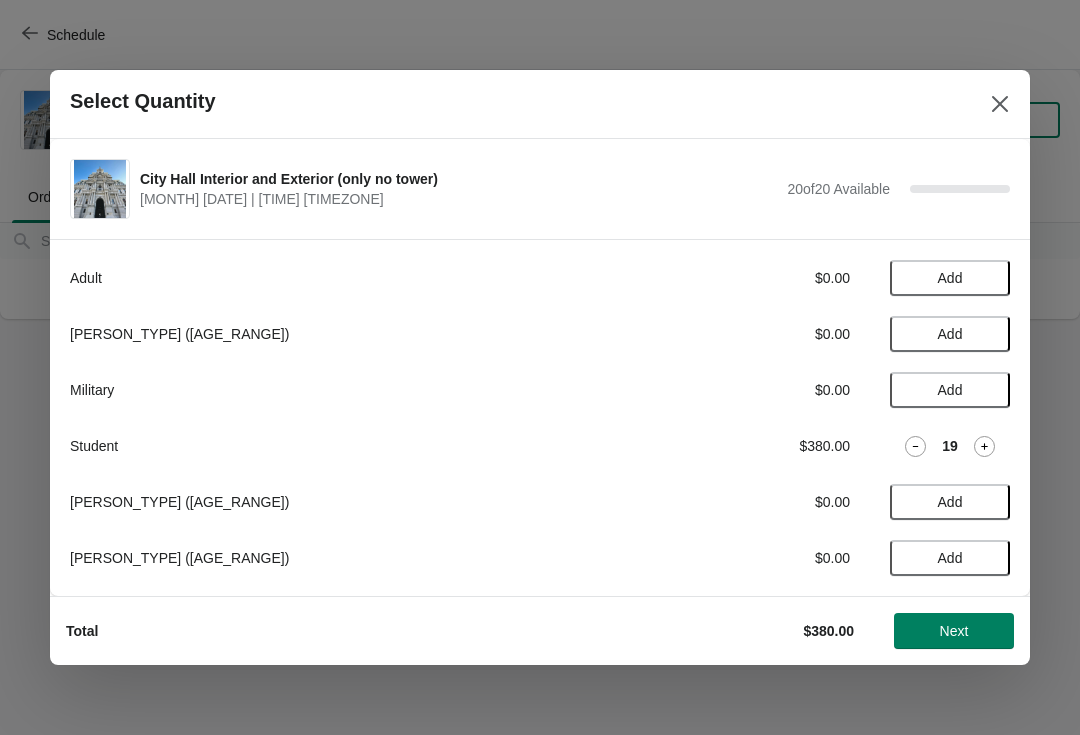 click 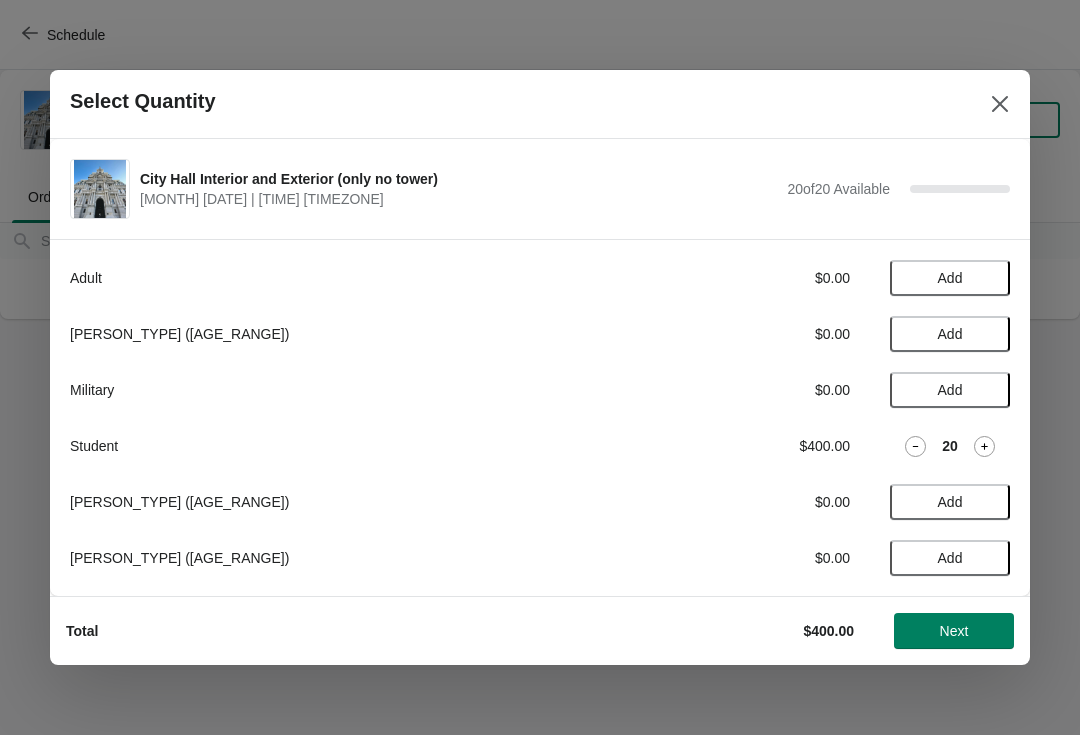 click 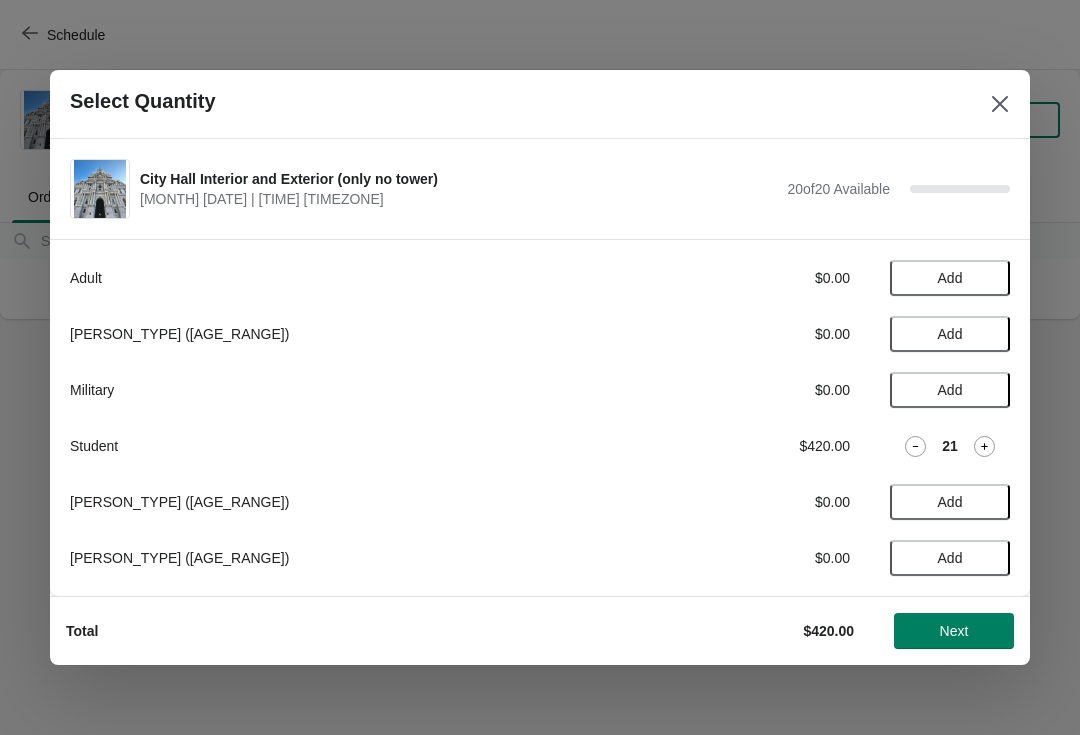 click 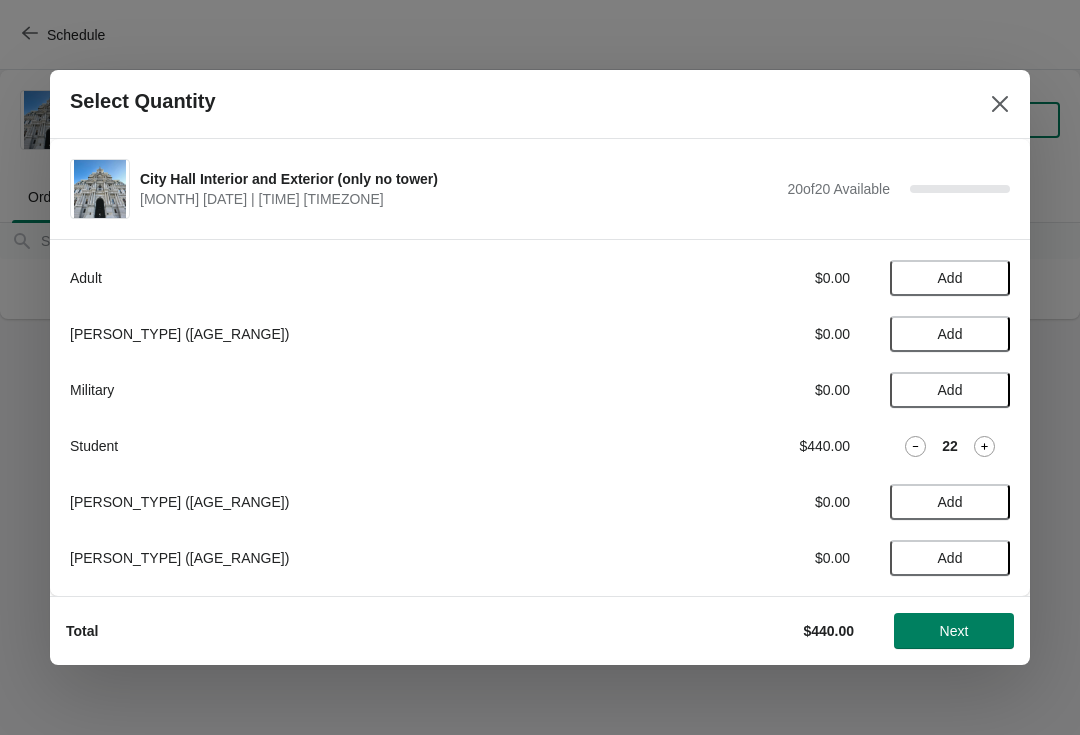 click 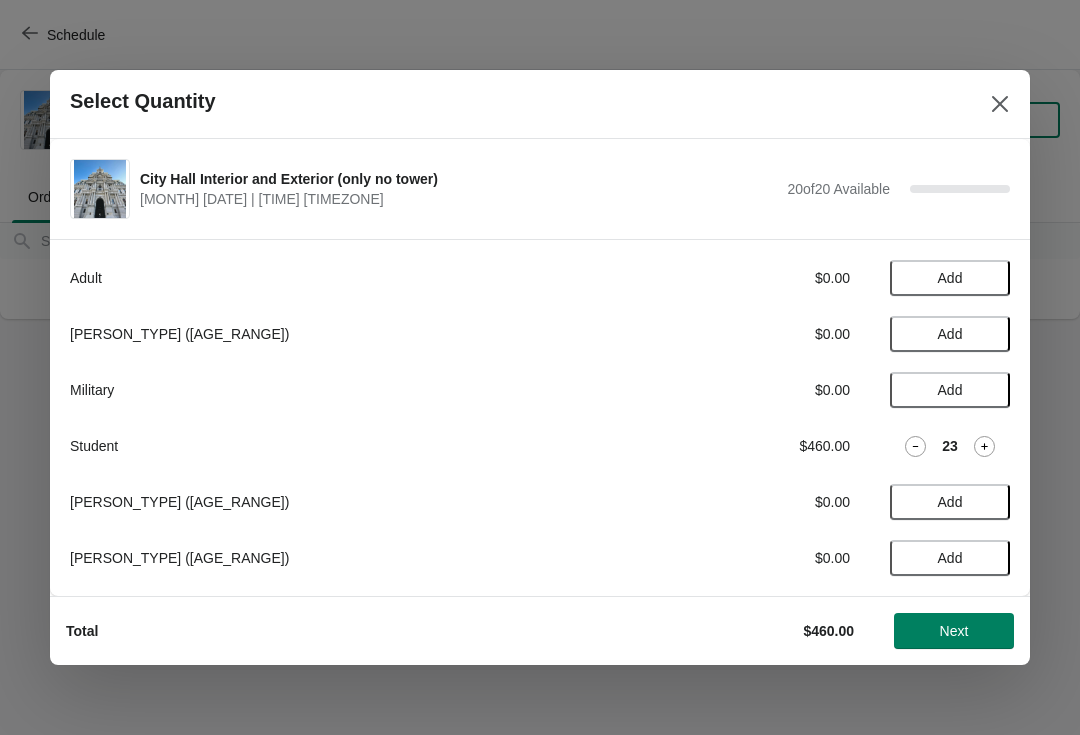 click 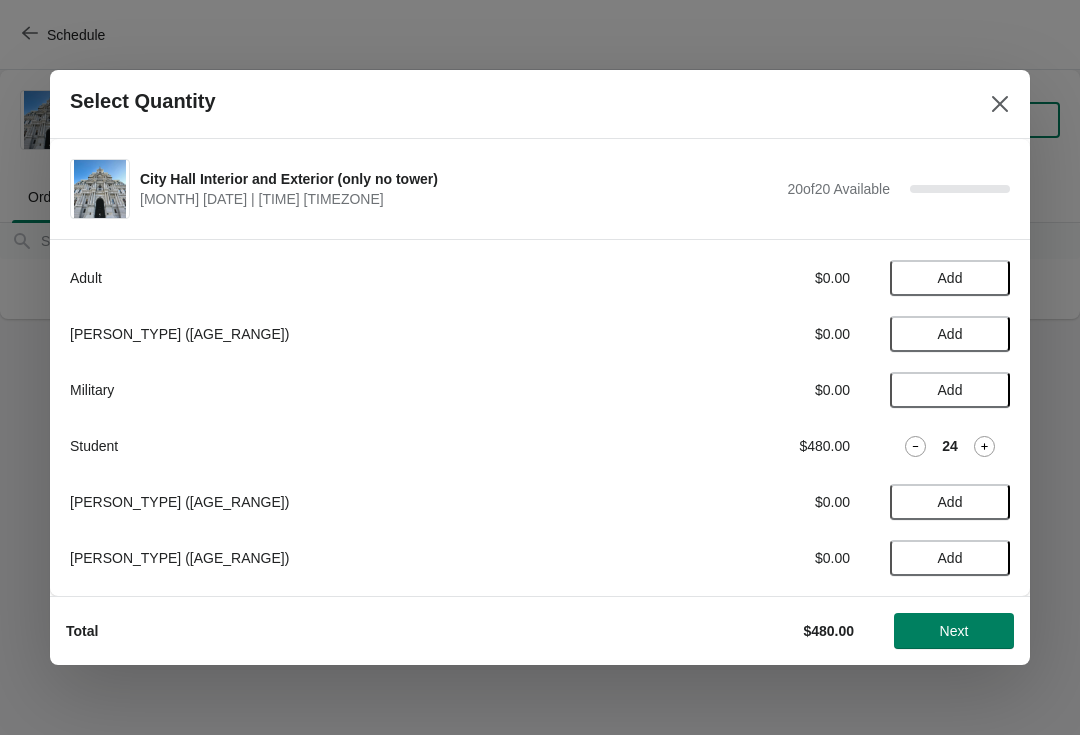 click 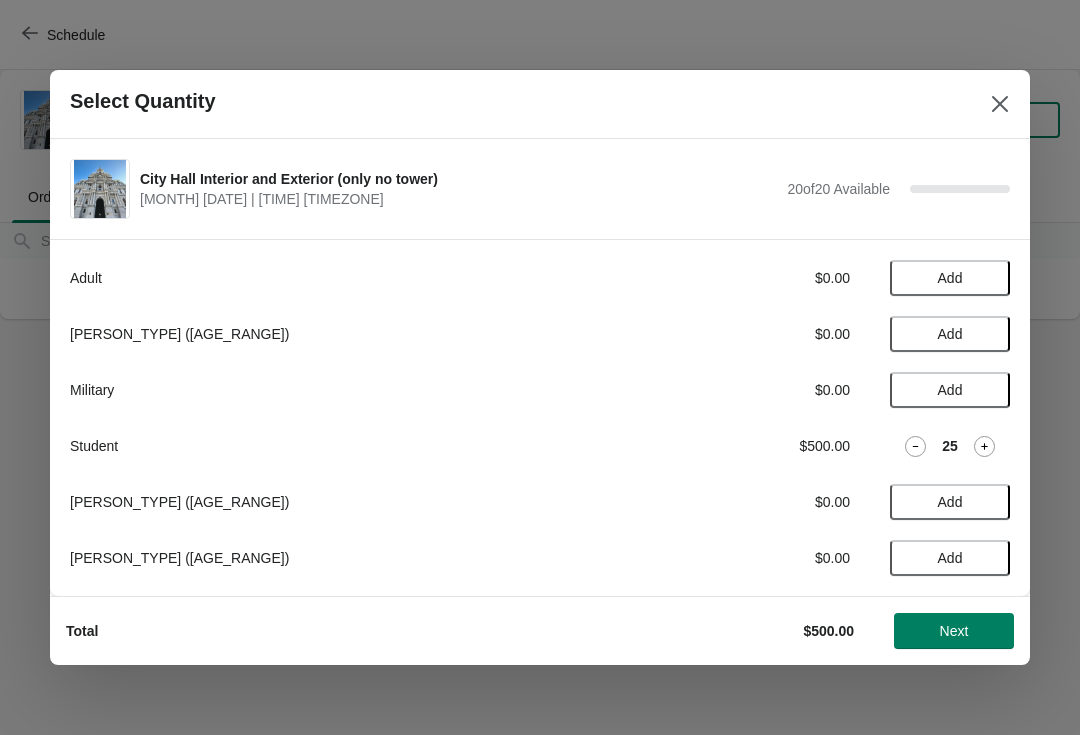 click 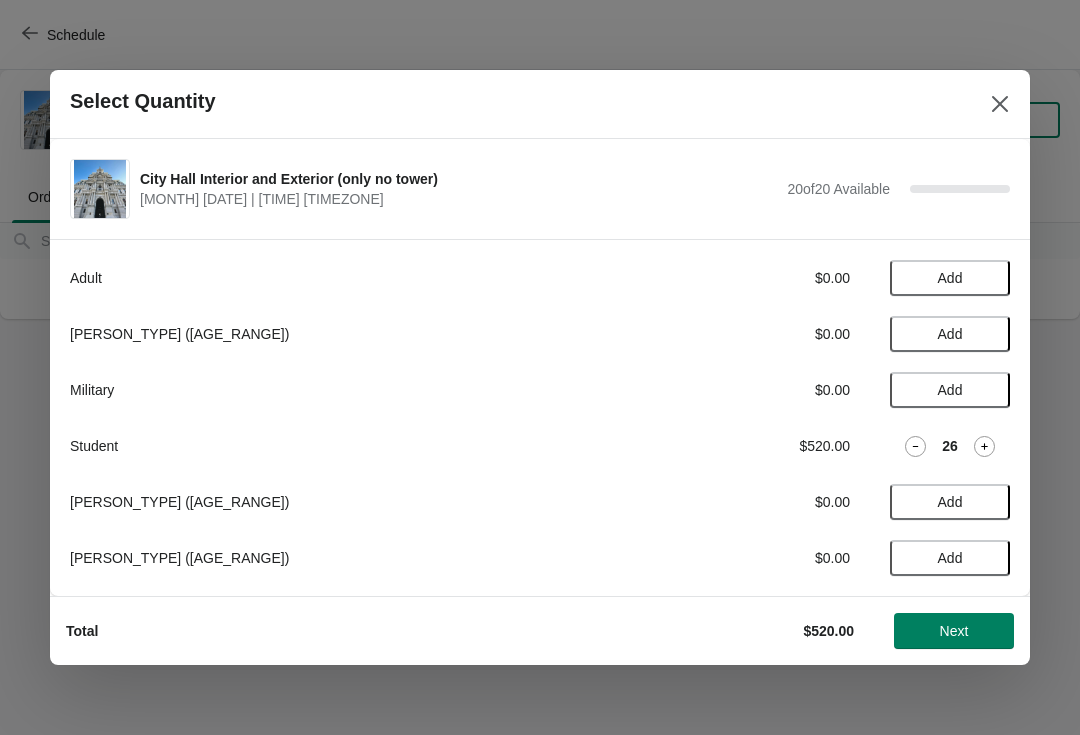 click 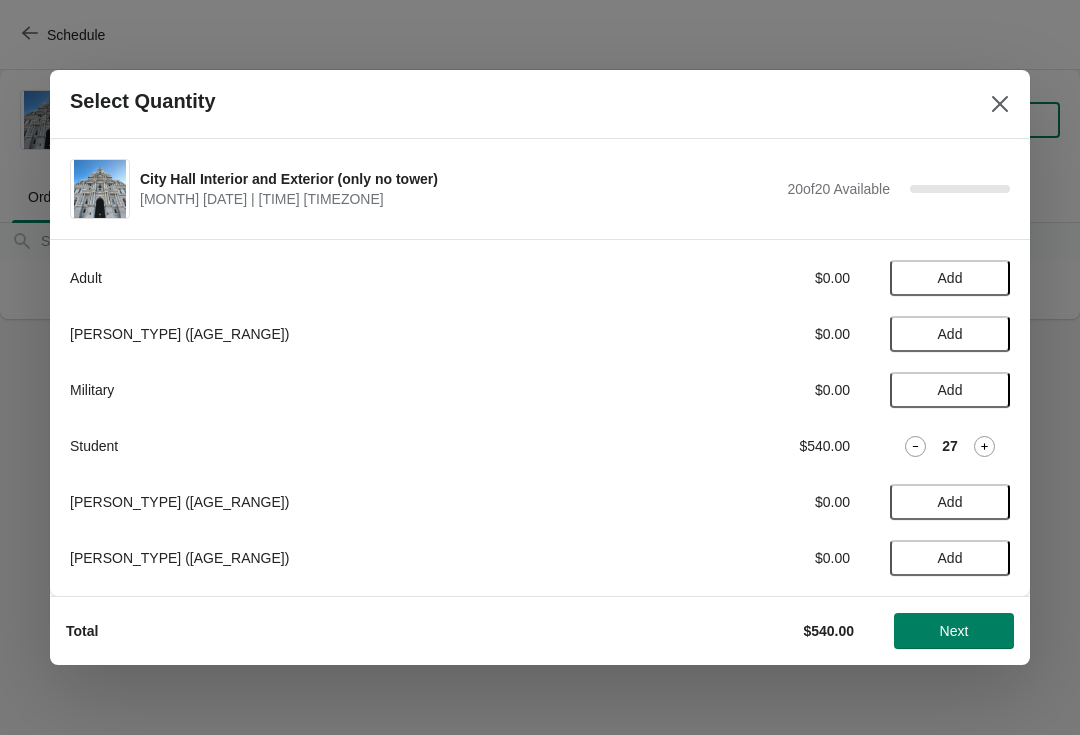 click 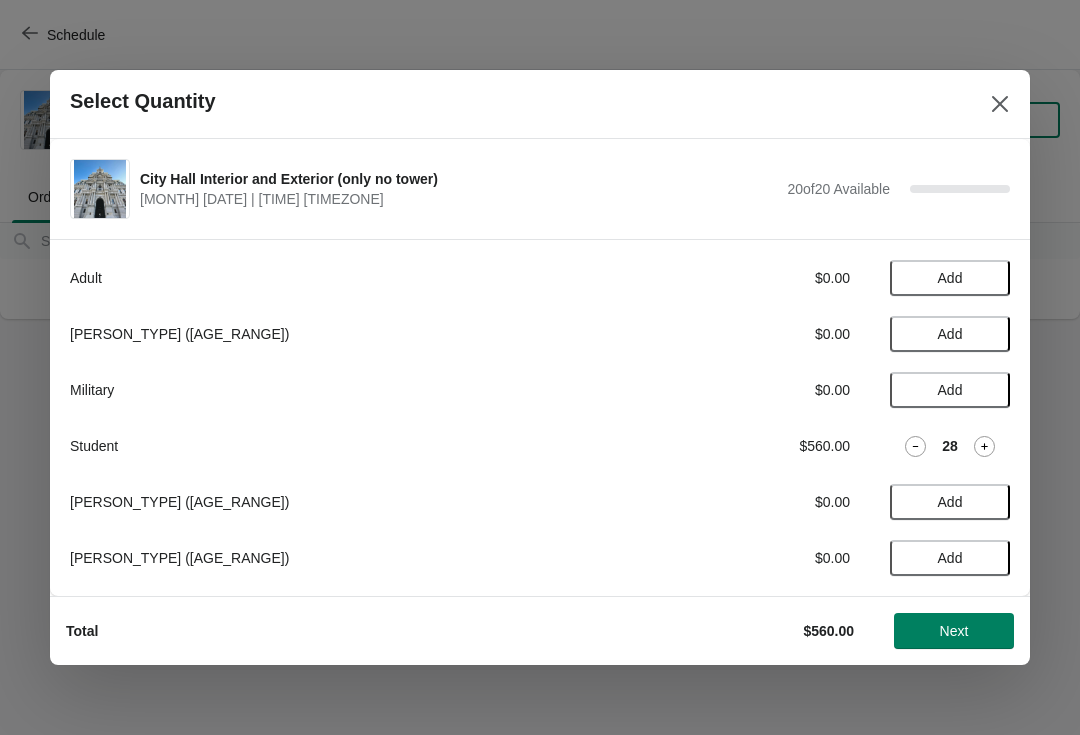 click 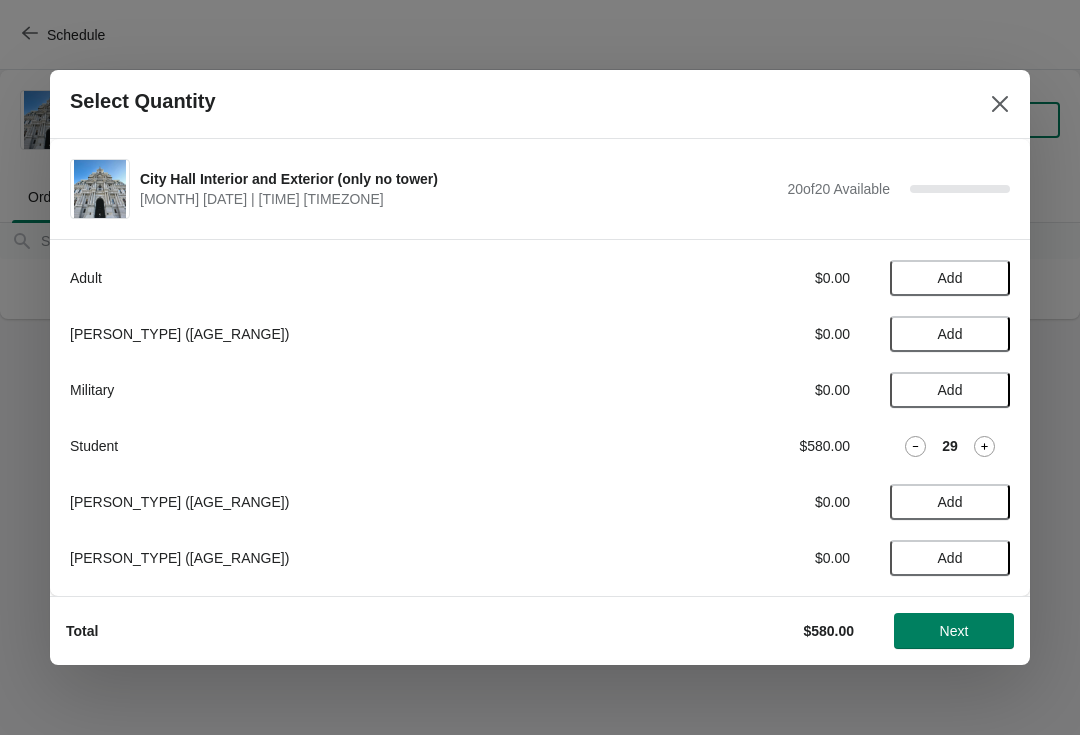 click 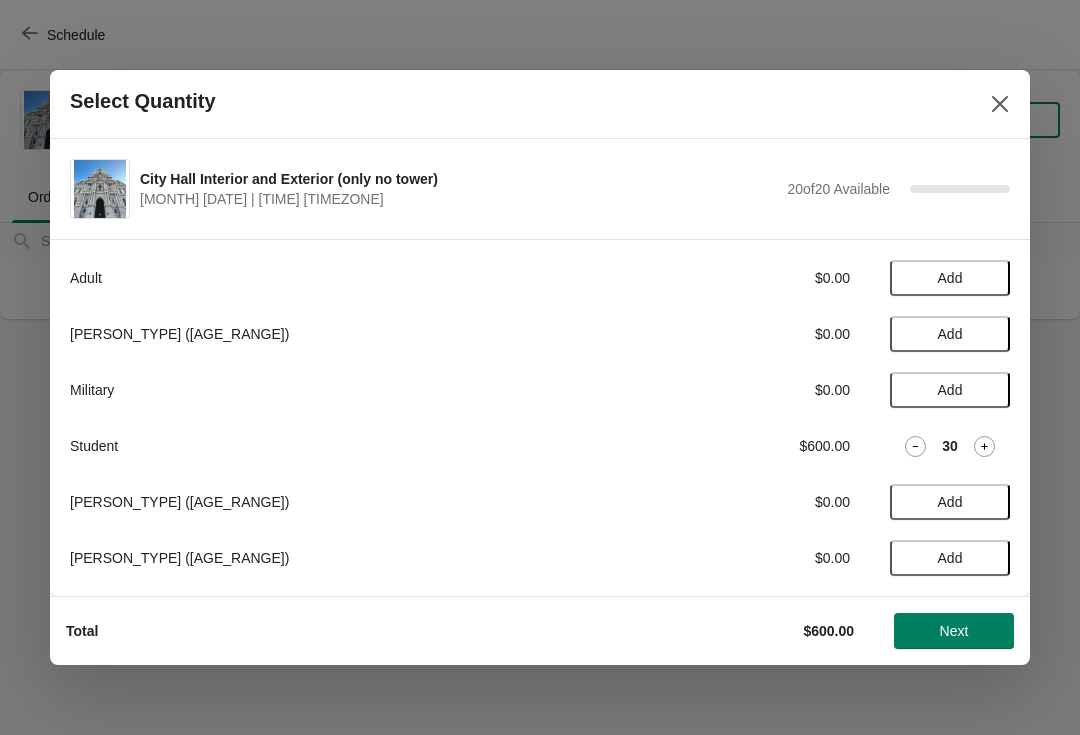 click 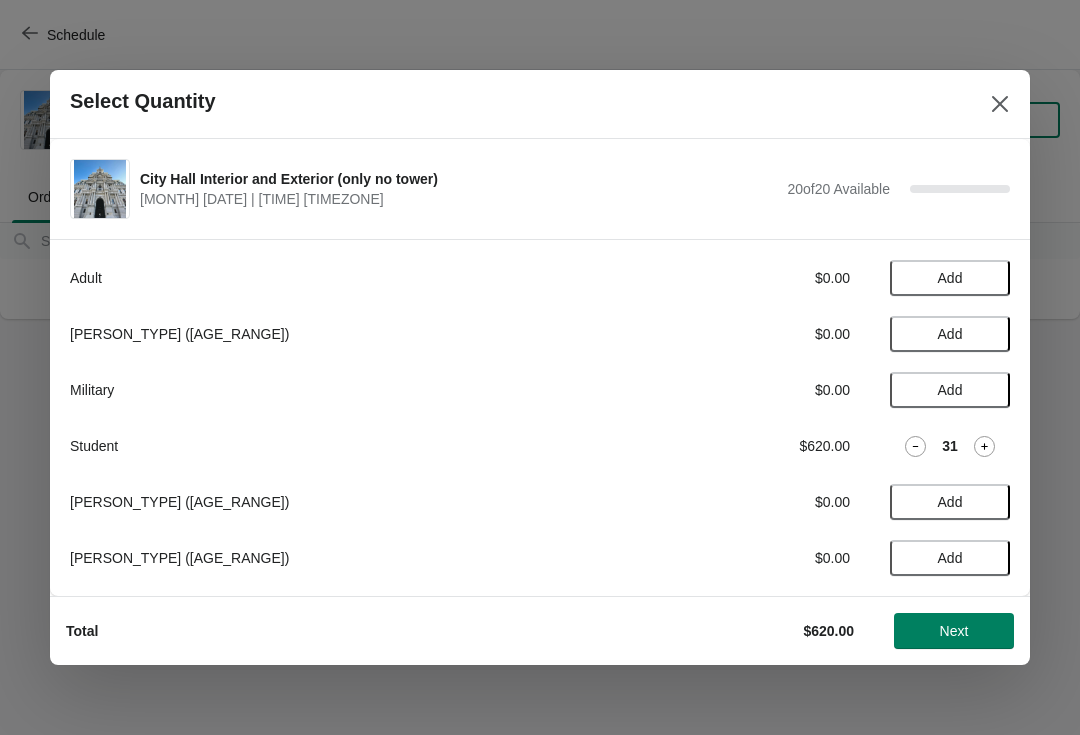 click 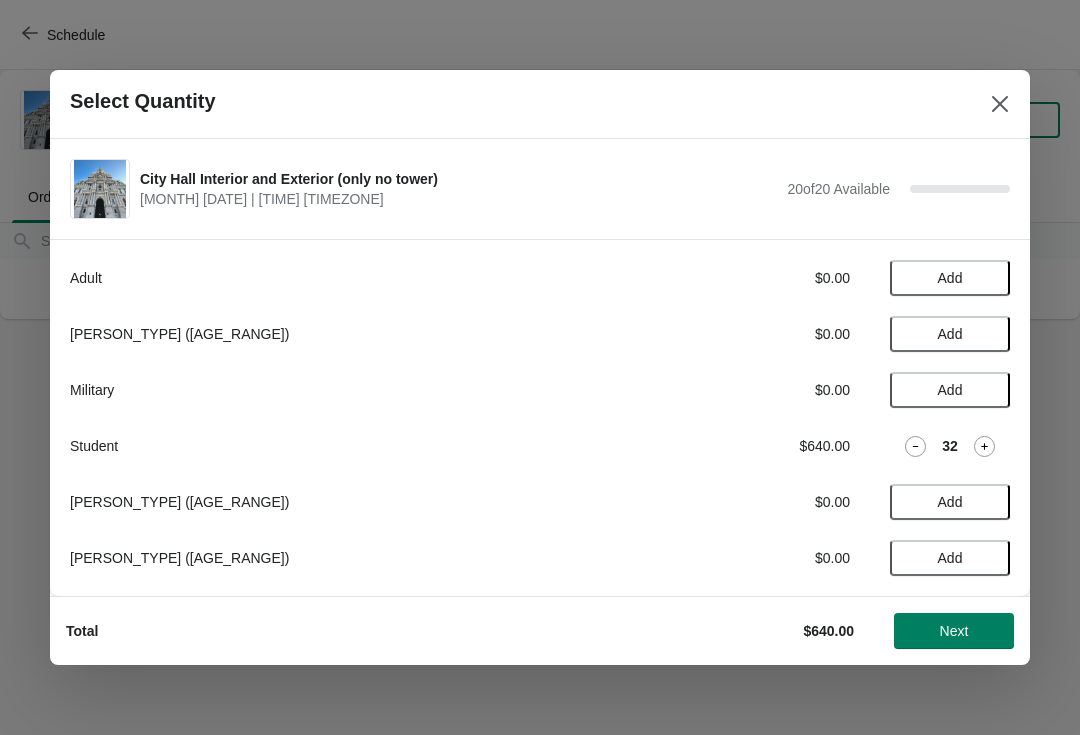 click 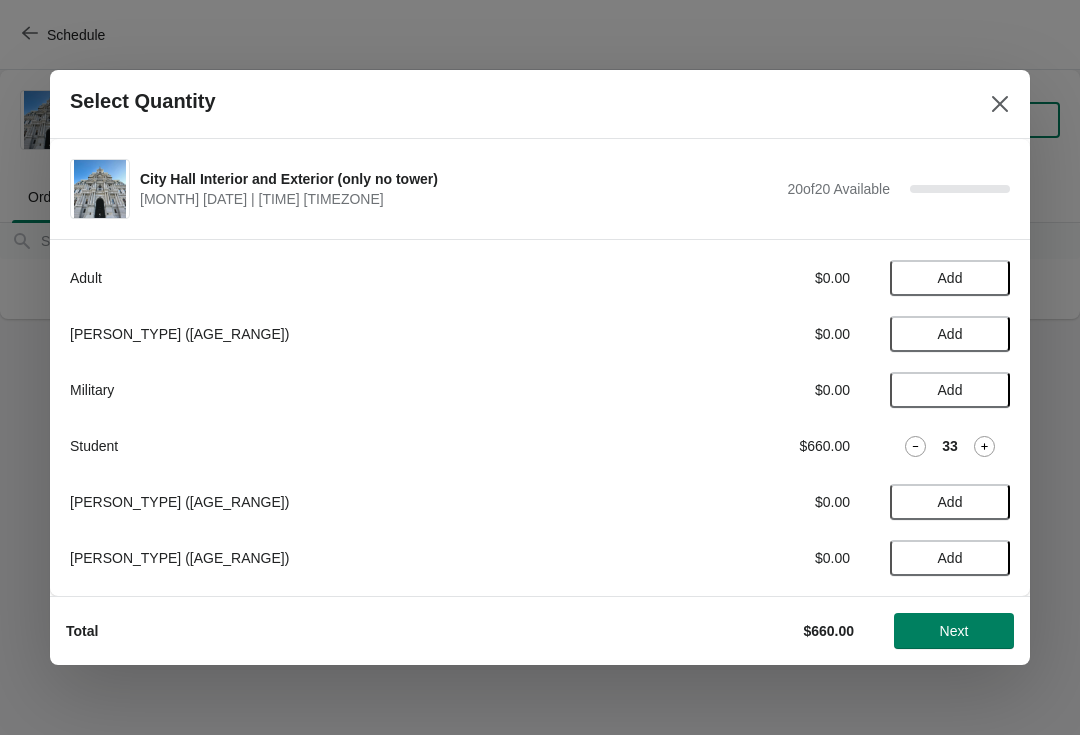 click 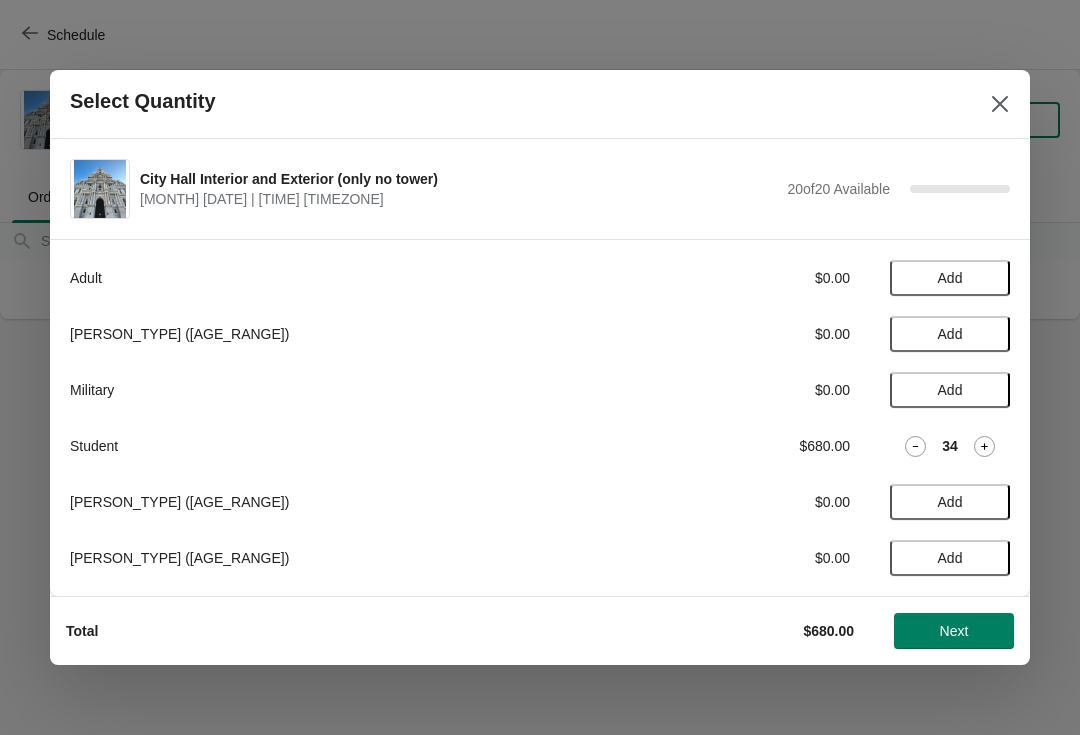 click 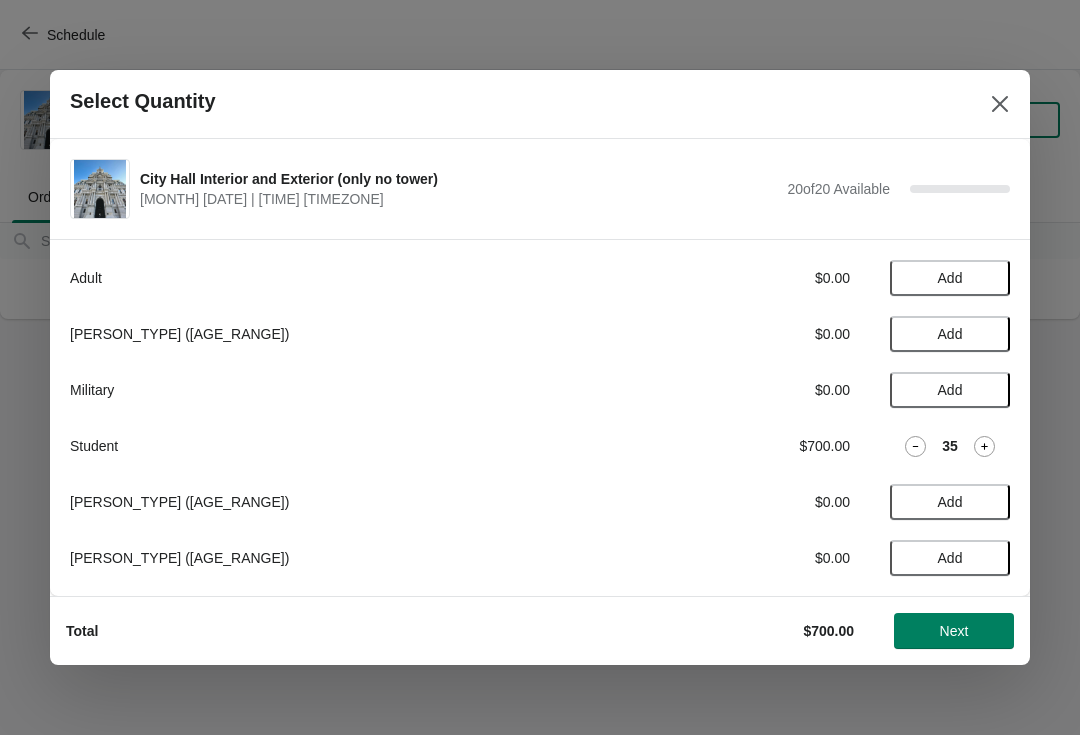 click 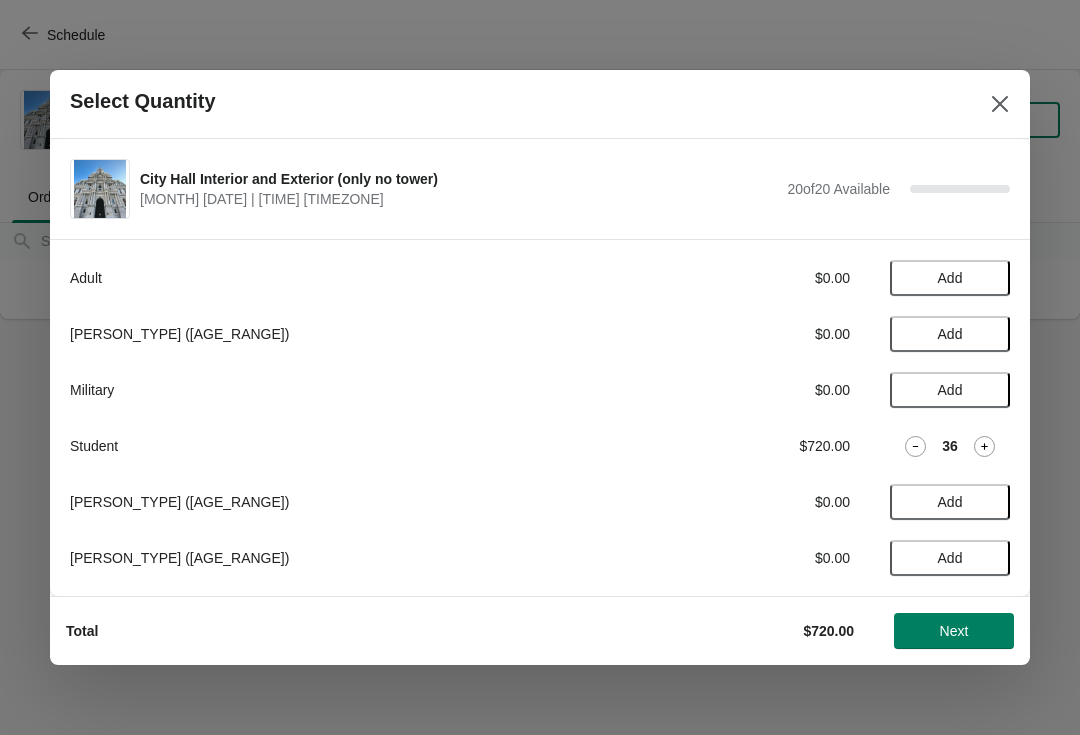 click 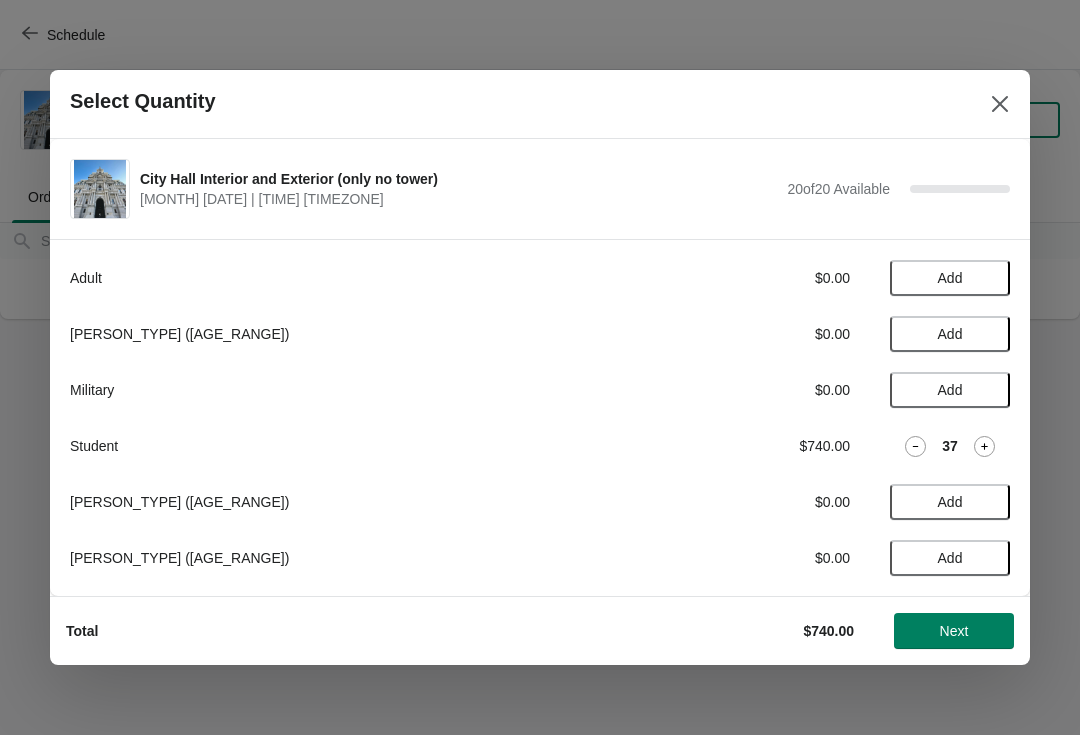 click 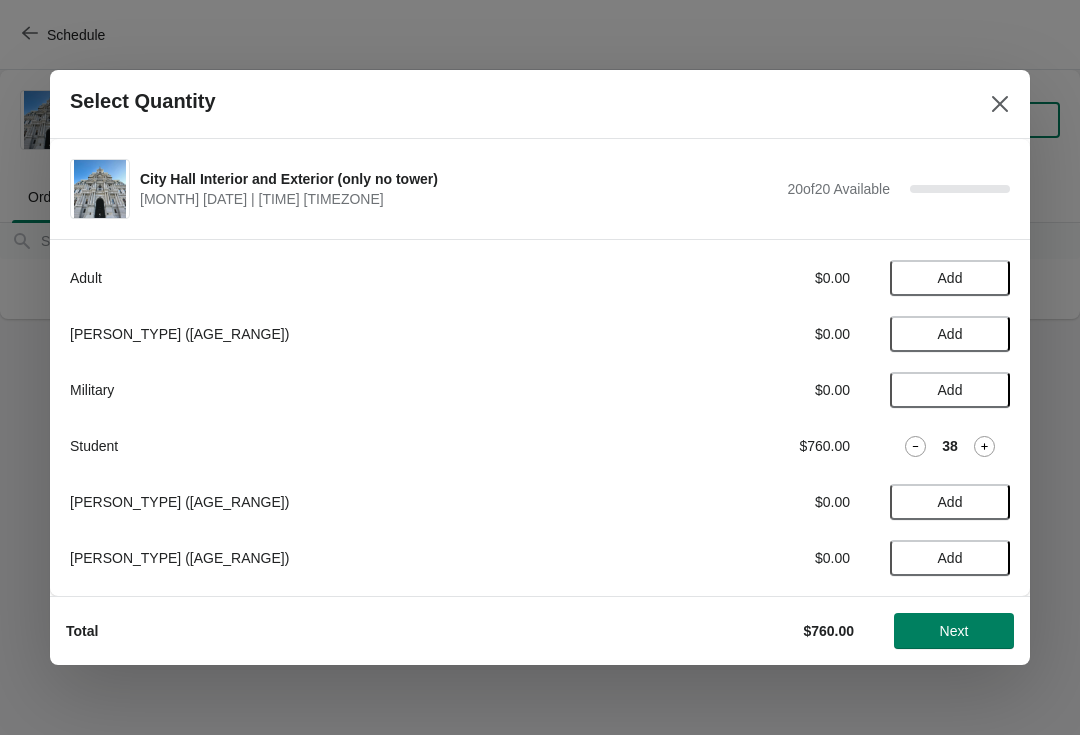 click 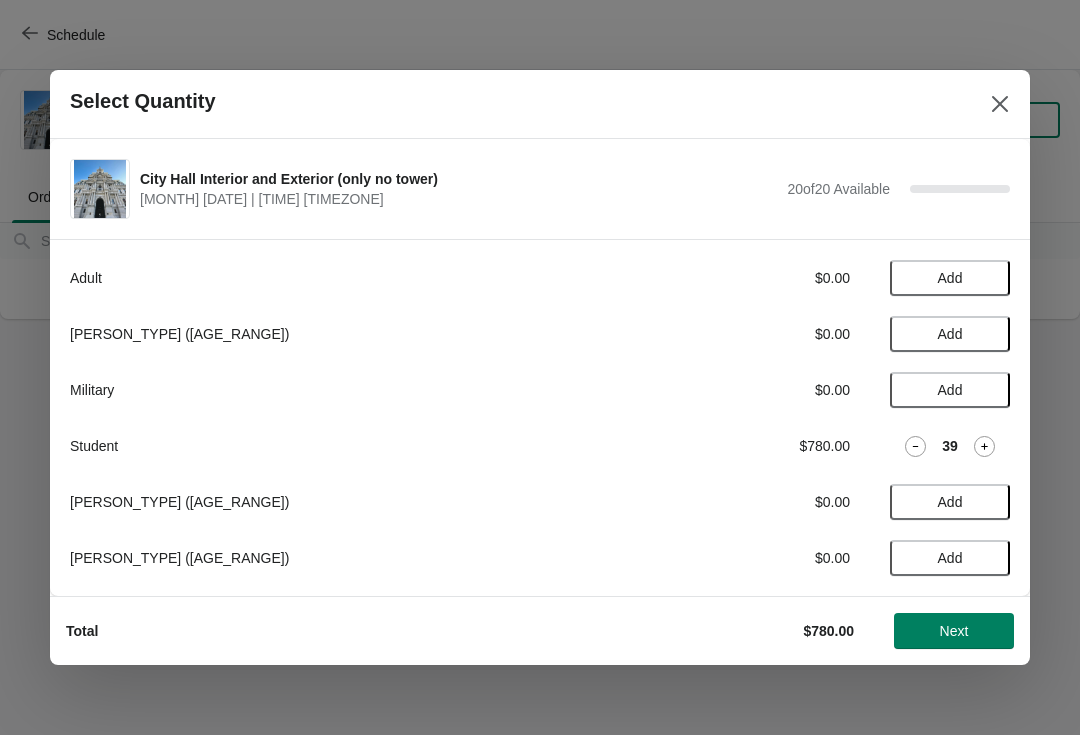 click 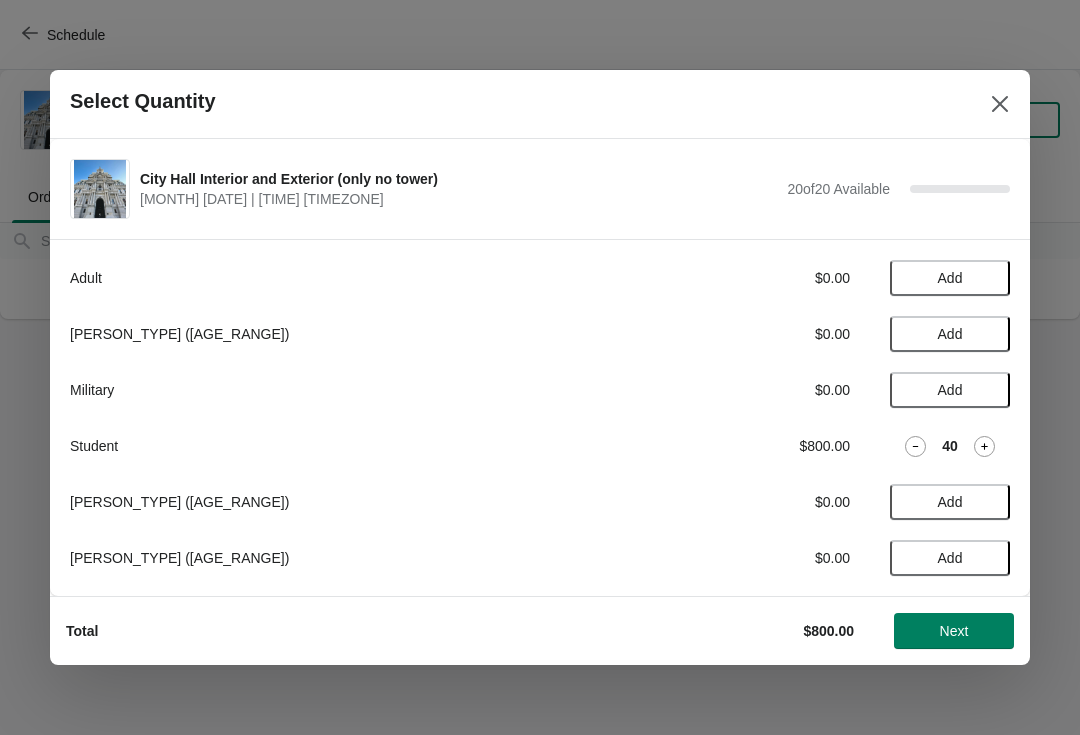 click 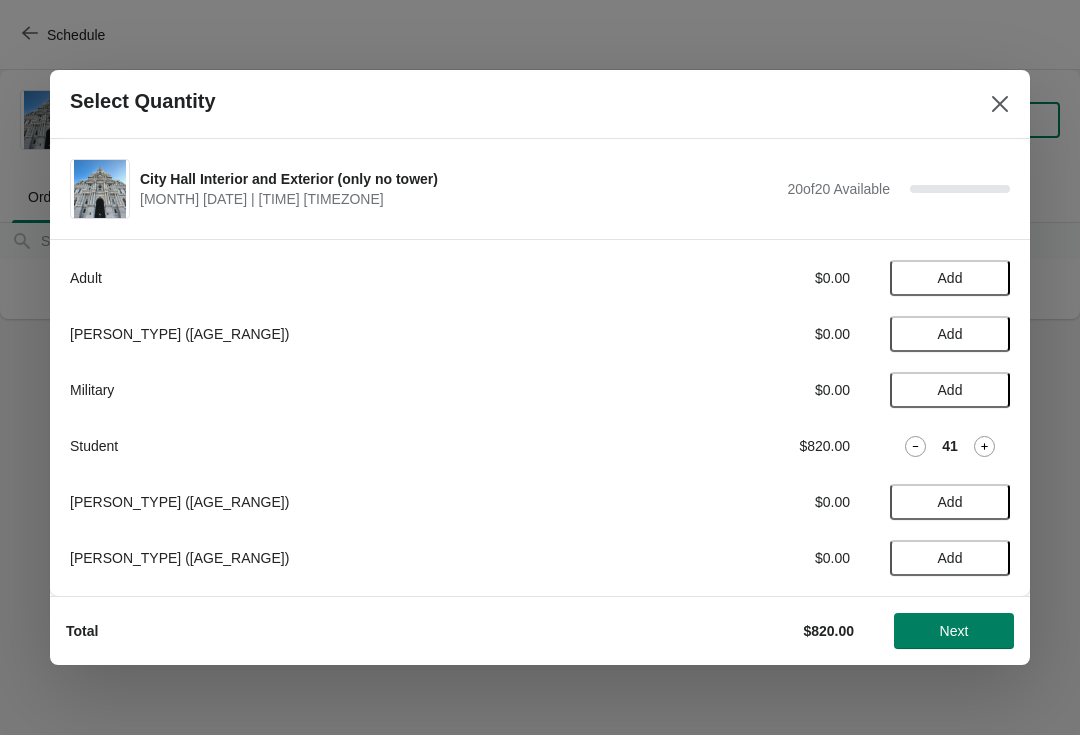 click 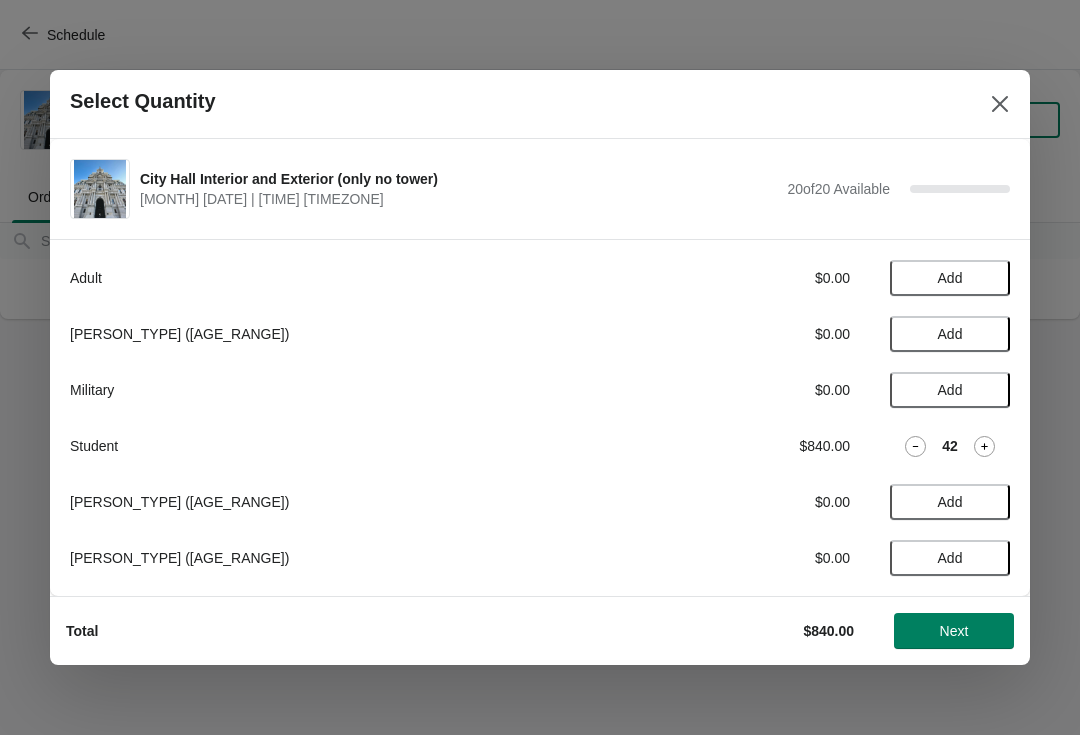 click 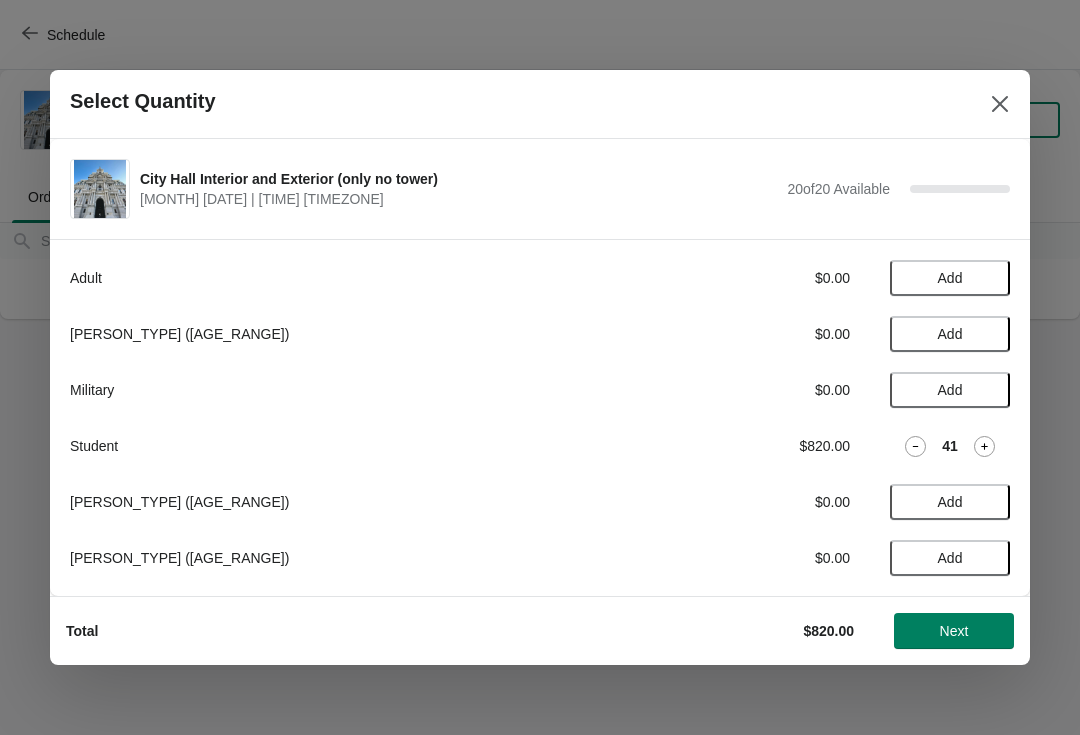 click on "[PERSON_TYPE] [PRICE] [NUMBER]" at bounding box center [540, 446] 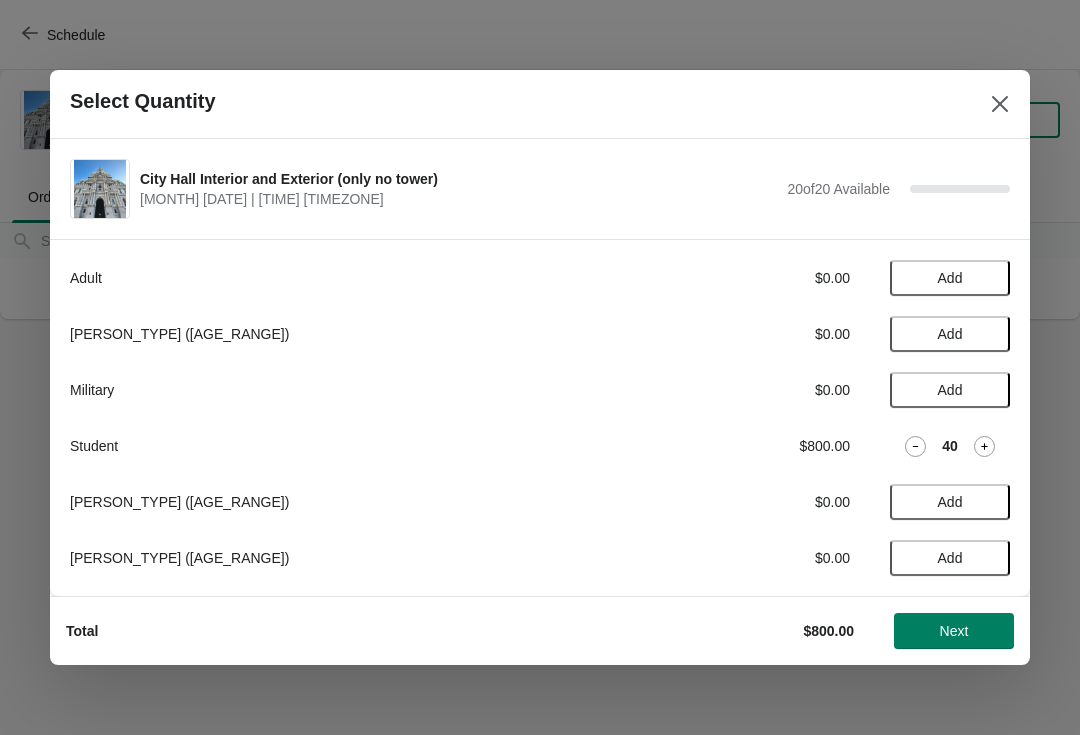 click on "Next" at bounding box center (954, 631) 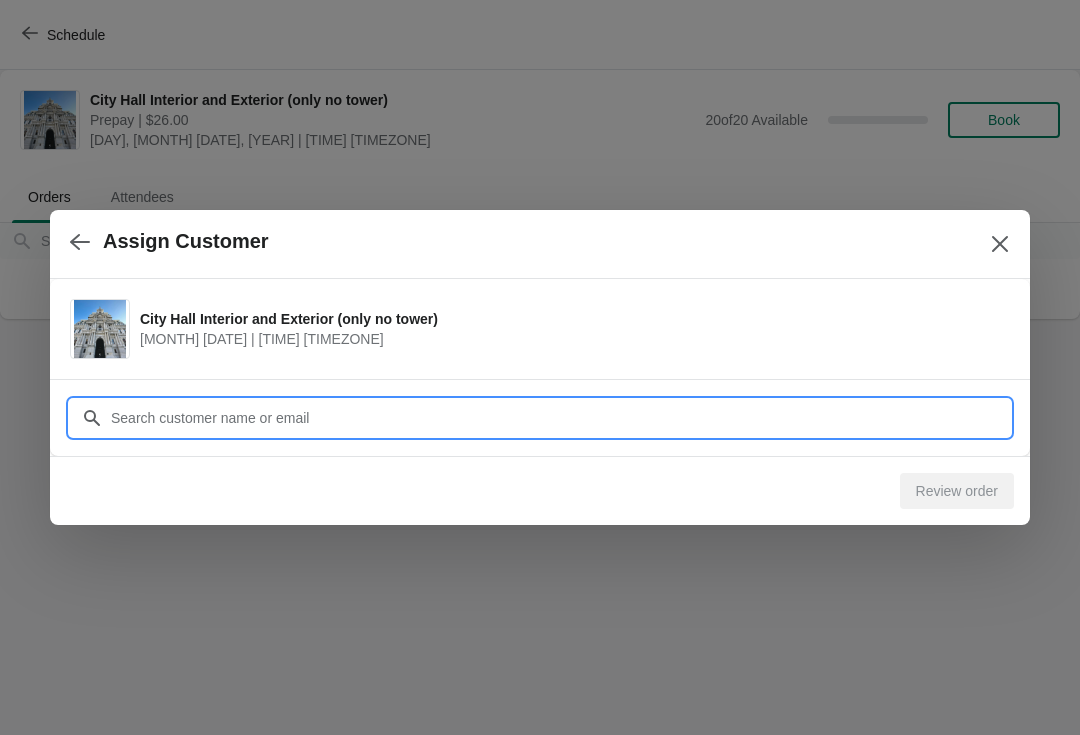 click on "Customer" at bounding box center (560, 418) 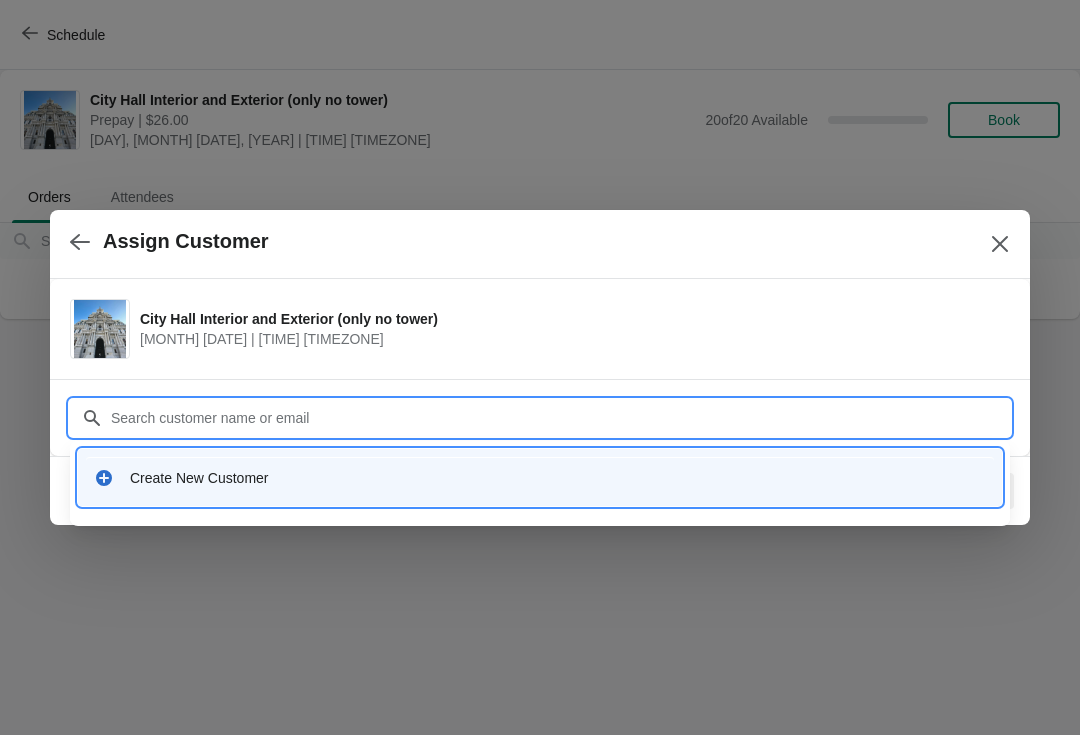 click on "Create New Customer" at bounding box center [558, 478] 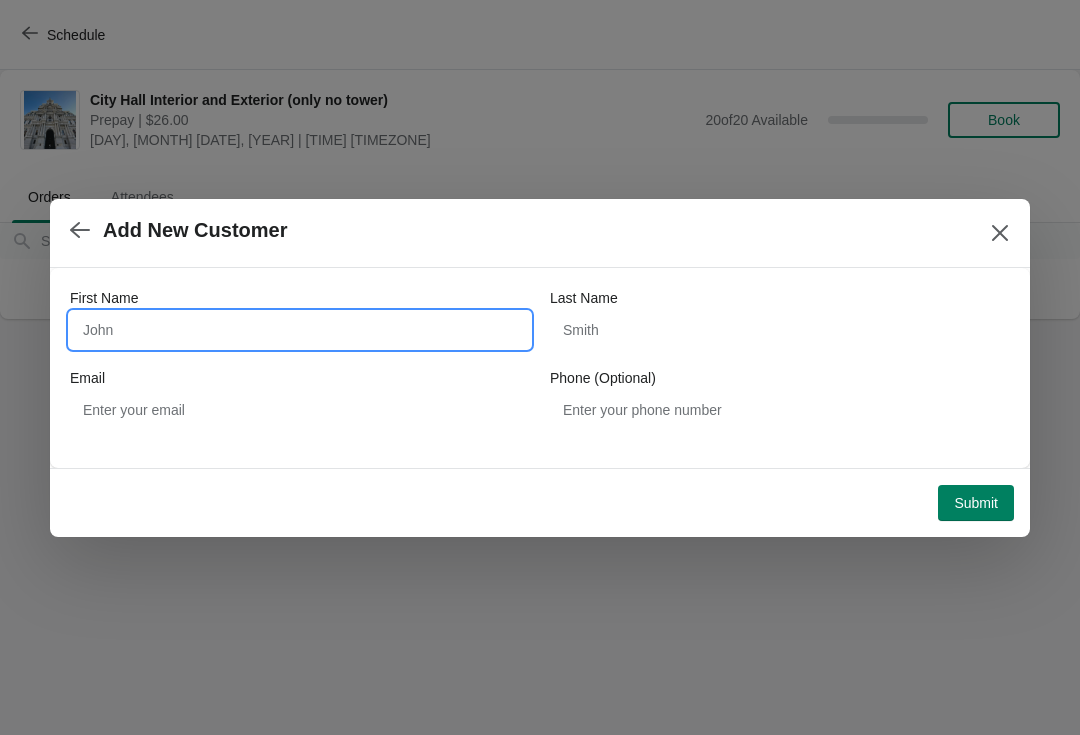 click on "First Name" at bounding box center [300, 330] 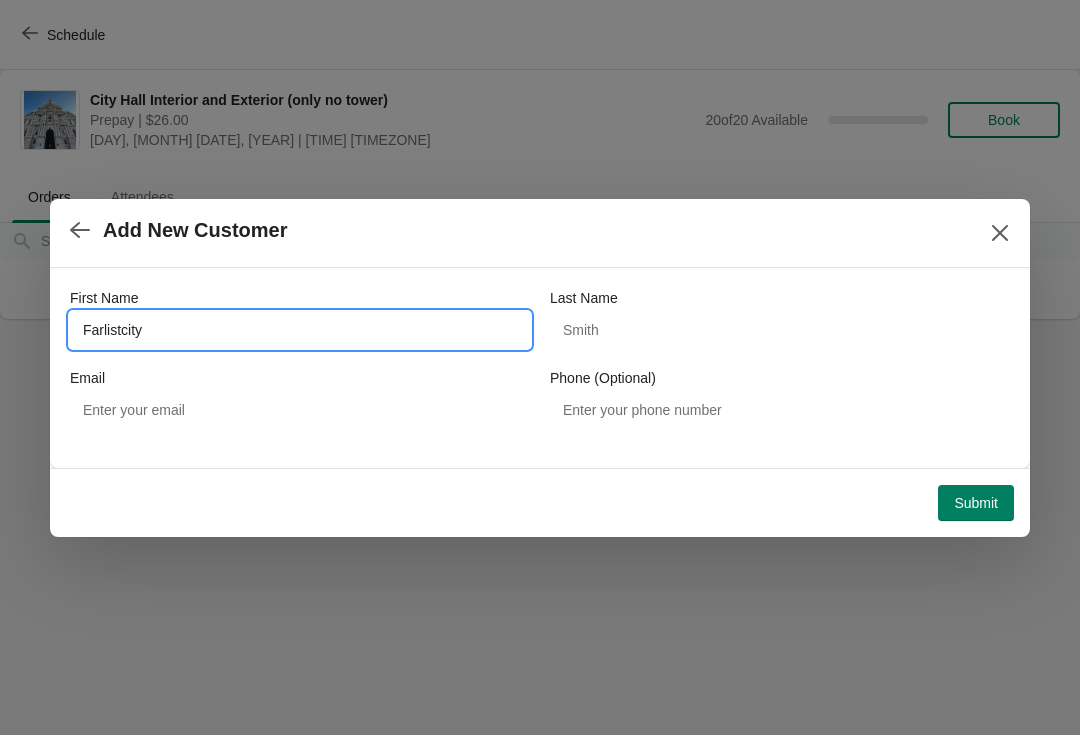 type on "Farlistcity" 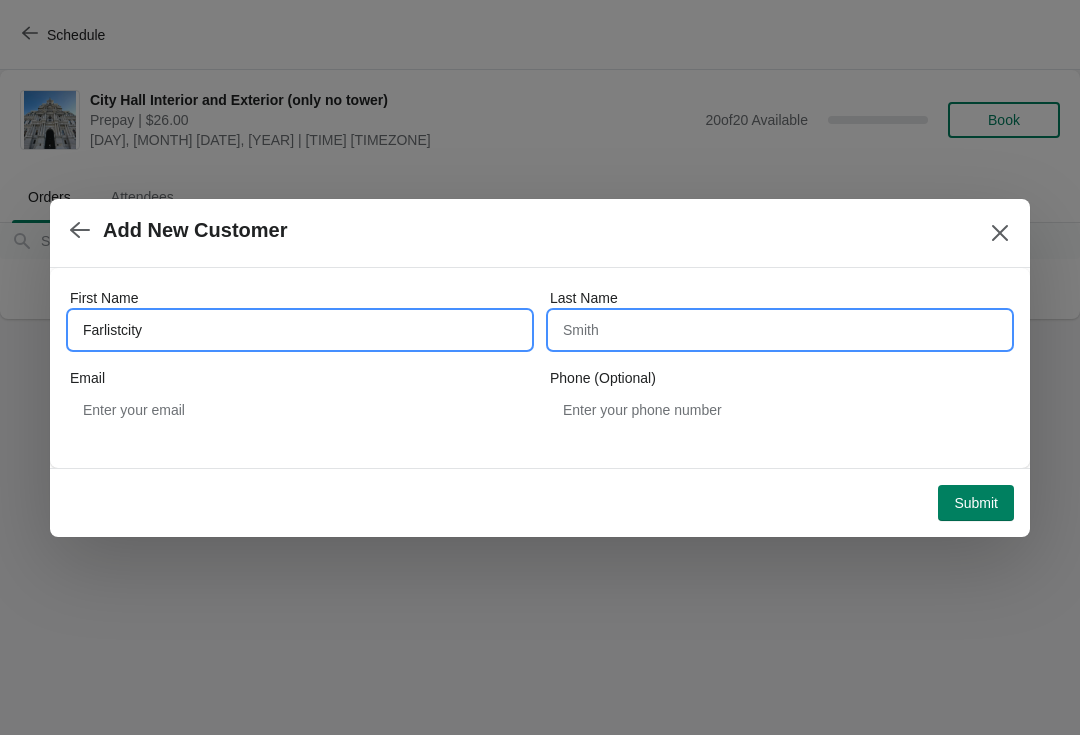 click on "Last Name" at bounding box center (780, 330) 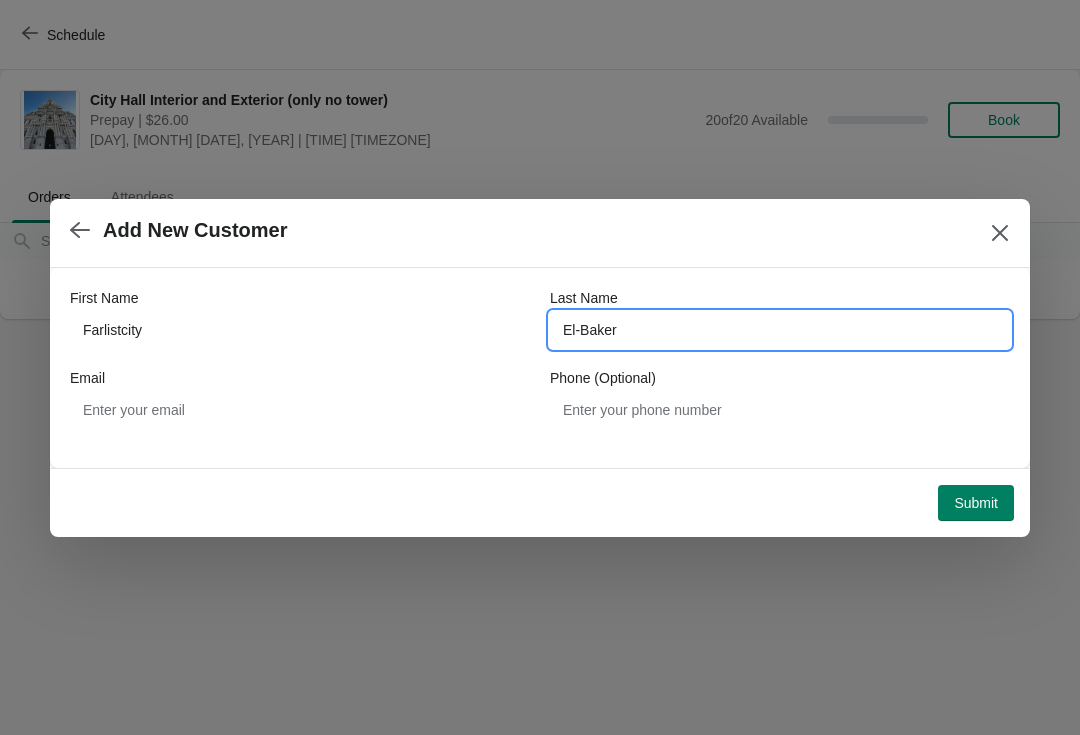 type on "El-Baker" 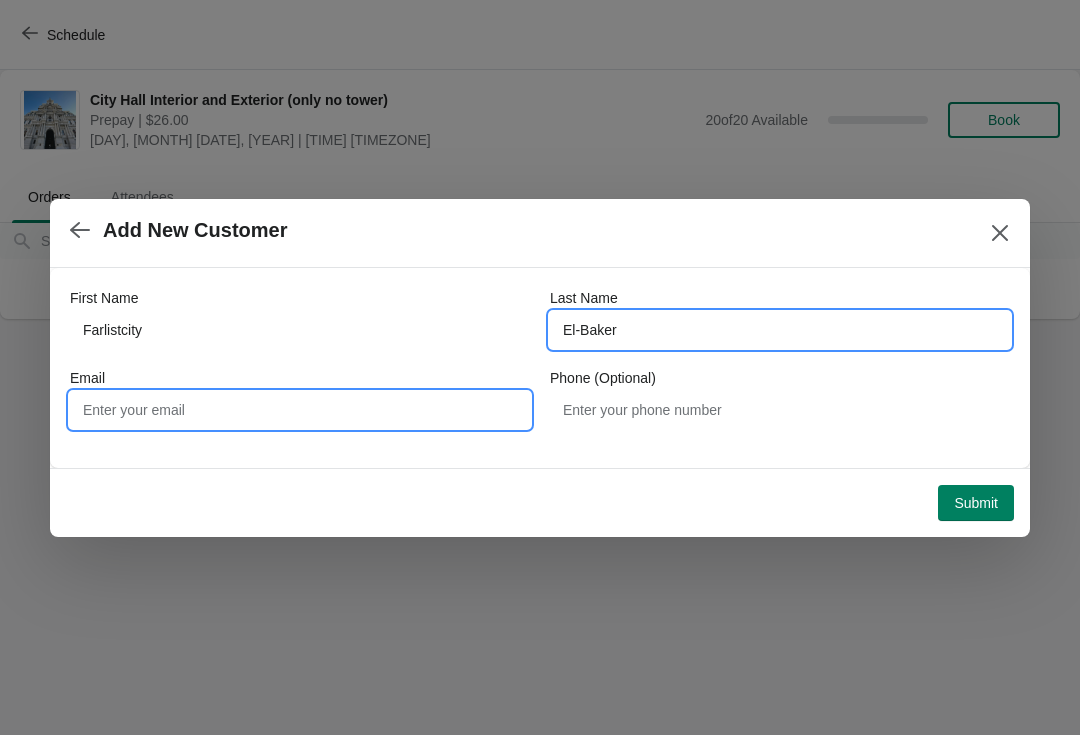 click on "Email" at bounding box center [300, 410] 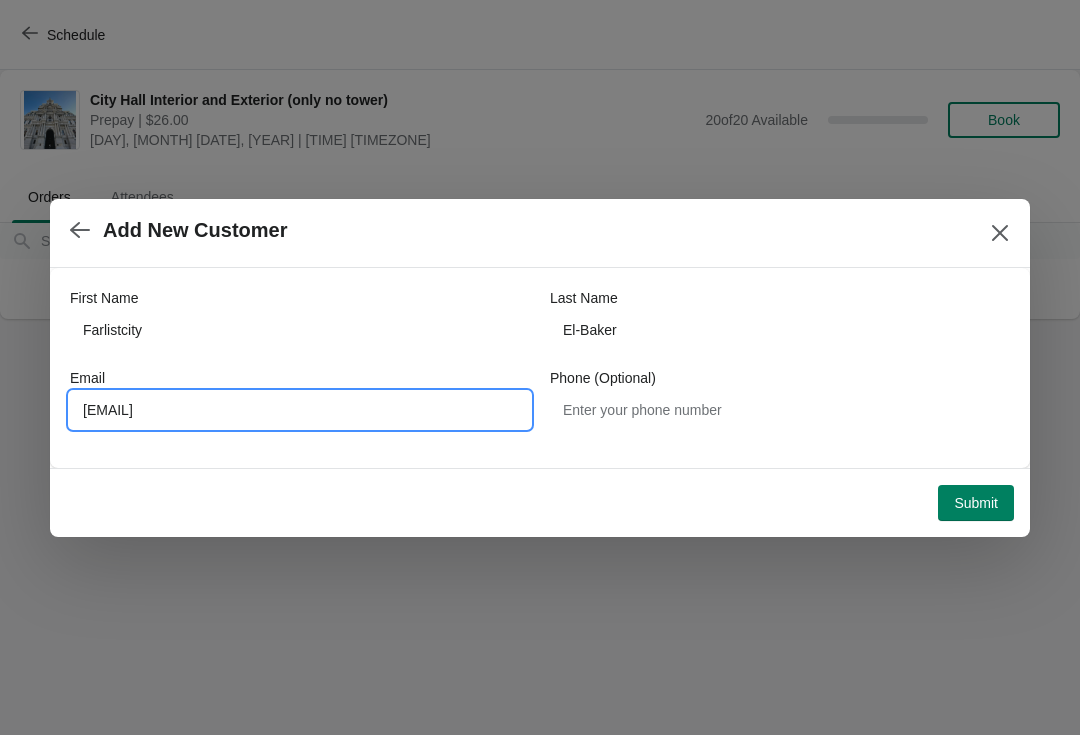 type on "[EMAIL]" 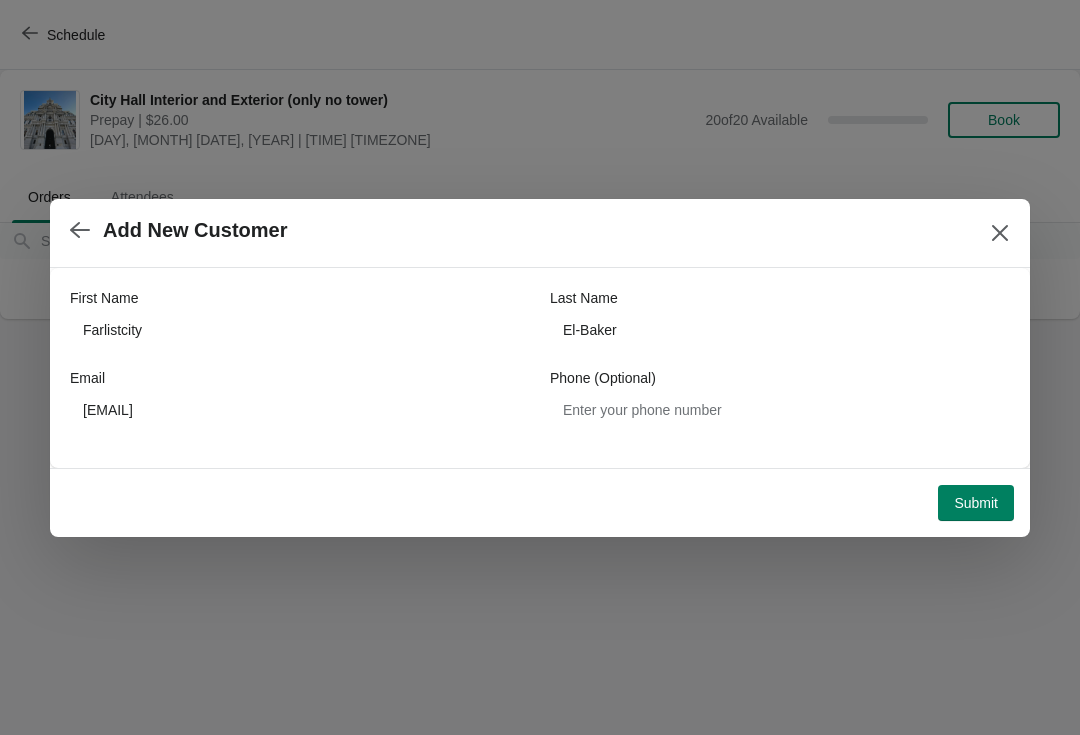 click on "Submit" at bounding box center (976, 503) 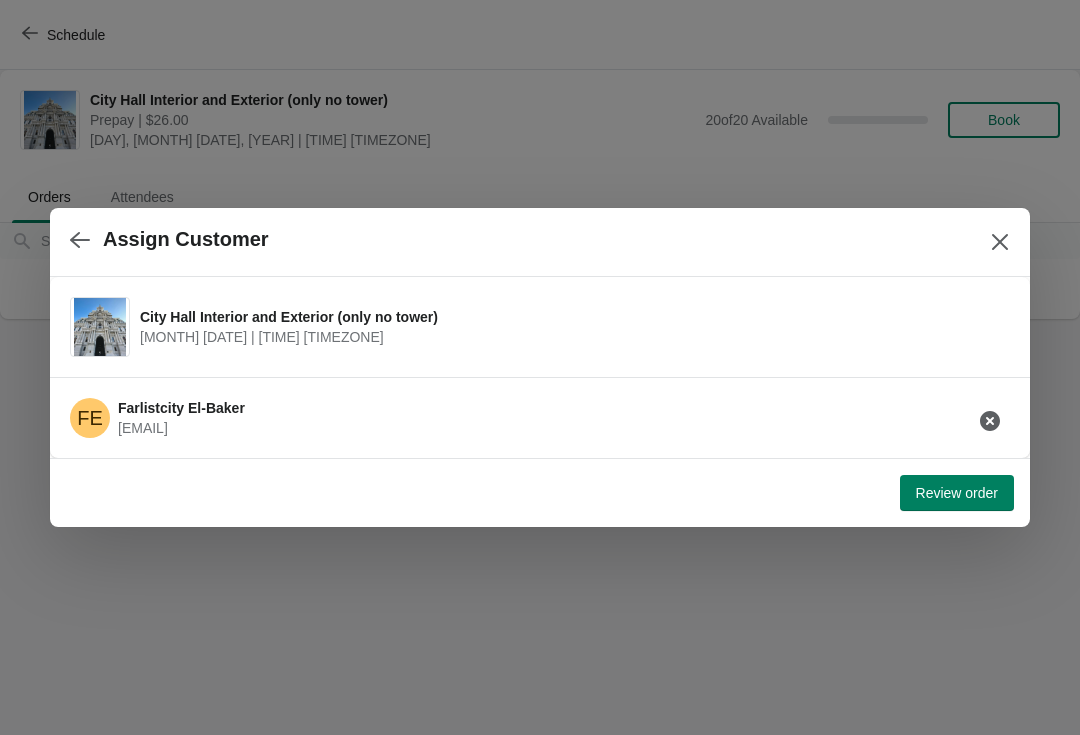 click on "Review order" at bounding box center [536, 489] 